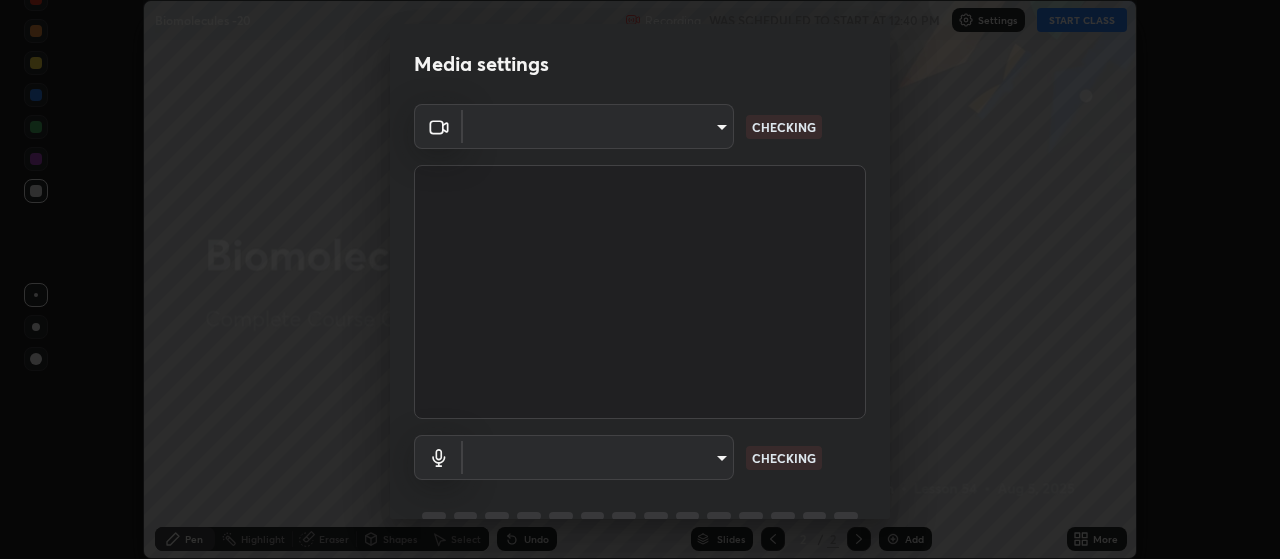 scroll, scrollTop: 0, scrollLeft: 0, axis: both 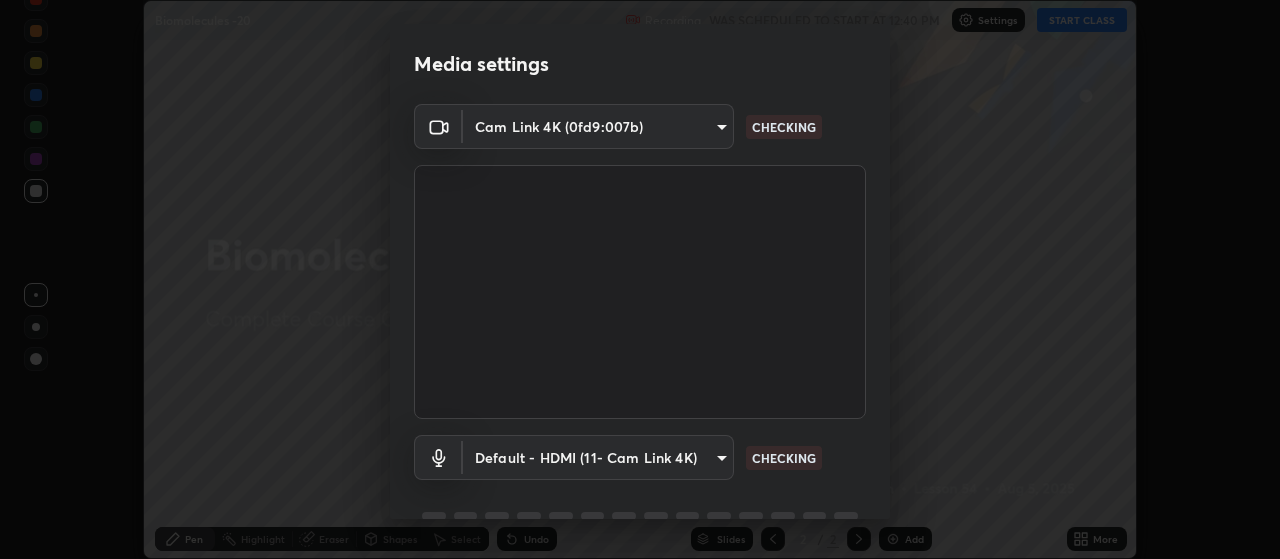 type on "[HASH]" 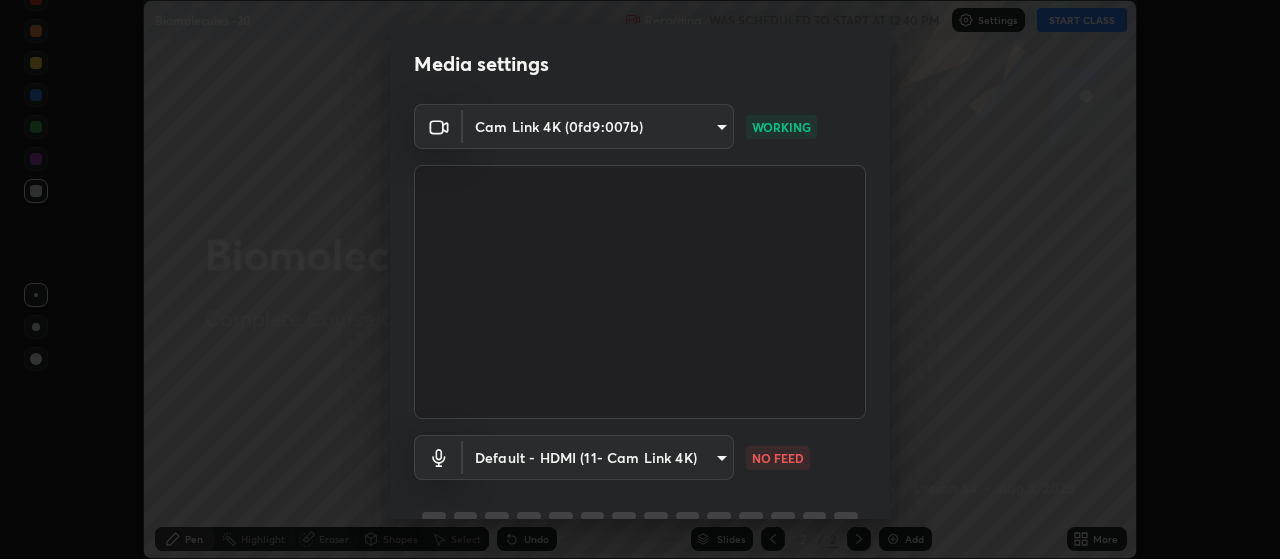 click on "Erase all Biomolecules -20 Recording WAS SCHEDULED TO START AT  12:40 PM Settings START CLASS Setting up your live class Biomolecules -20 • L54 of Complete Course On Botany for NEET Growth 1 2027 [FIRST] [LAST] Pen Highlight Eraser Shapes Select Undo Slides 2 / 2 Add More No doubts shared Encourage your learners to ask a doubt for better clarity Report an issue Reason for reporting Buffering Chat not working Audio - Video sync issue Educator video quality low ​ Attach an image Report Media settings Cam Link 4K (0fd9:007b) [HASH] WORKING Default - HDMI (11- Cam Link 4K) default NO FEED 1 / 5 Next" at bounding box center [640, 279] 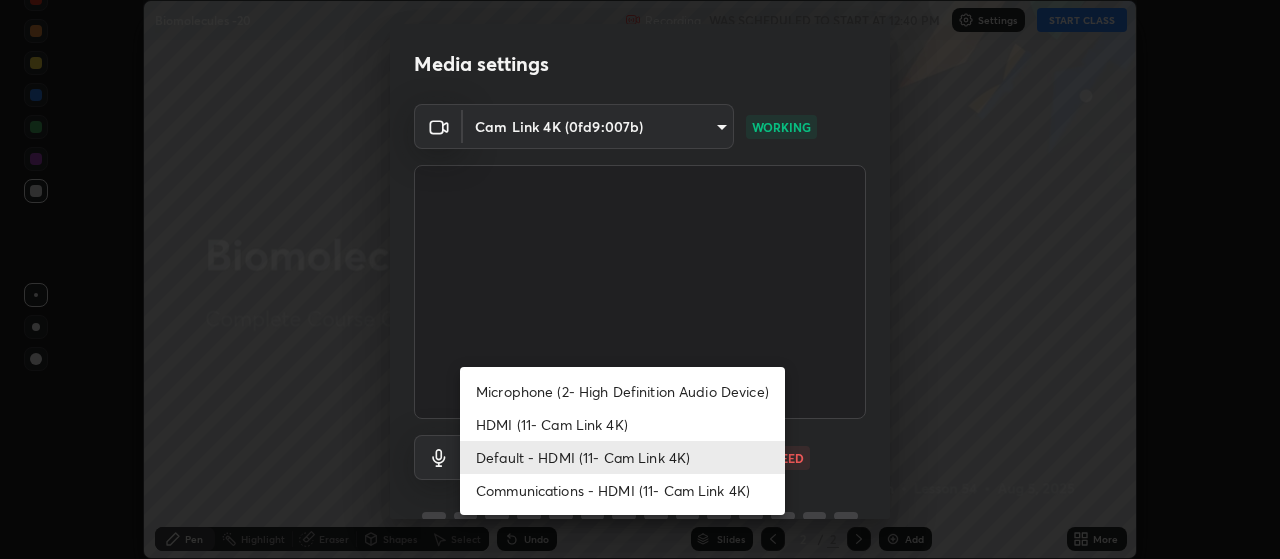 click on "Microphone (2- High Definition Audio Device)" at bounding box center (622, 391) 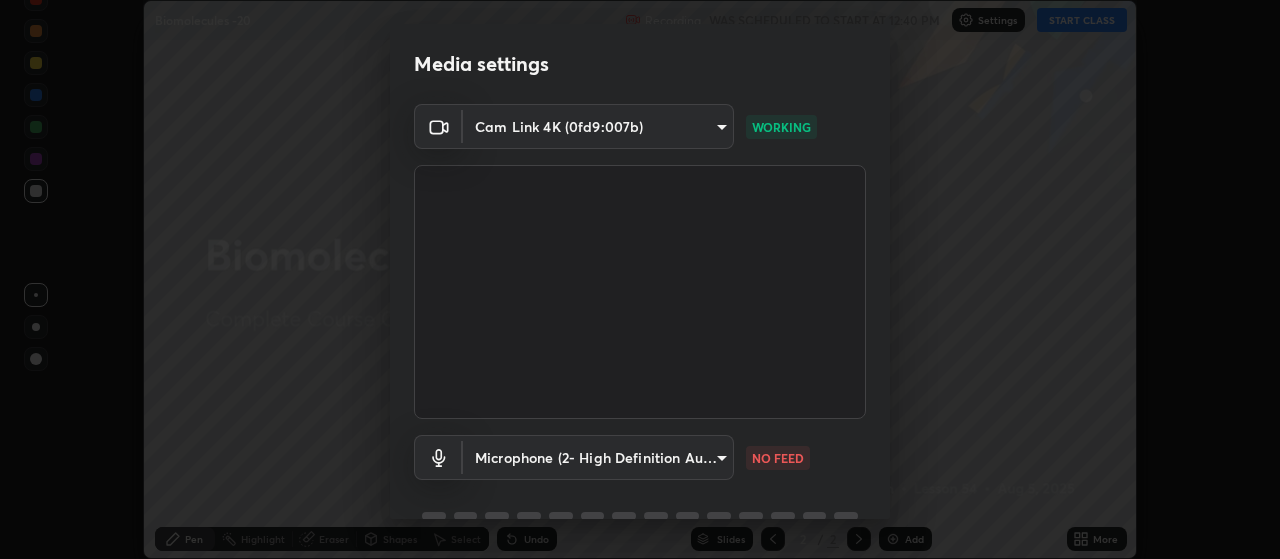 click on "Erase all Biomolecules -20 Recording WAS SCHEDULED TO START AT  12:40 PM Settings START CLASS Setting up your live class Biomolecules -20 • L54 of Complete Course On Botany for NEET Growth 1 2027 [FIRST] [LAST] Pen Highlight Eraser Shapes Select Undo Slides 2 / 2 Add More No doubts shared Encourage your learners to ask a doubt for better clarity Report an issue Reason for reporting Buffering Chat not working Audio - Video sync issue Educator video quality low ​ Attach an image Report Media settings Cam Link 4K (0fd9:007b) [HASH] WORKING Microphone (2- High Definition Audio Device) [HASH] NO FEED 1 / 5 Next" at bounding box center [640, 279] 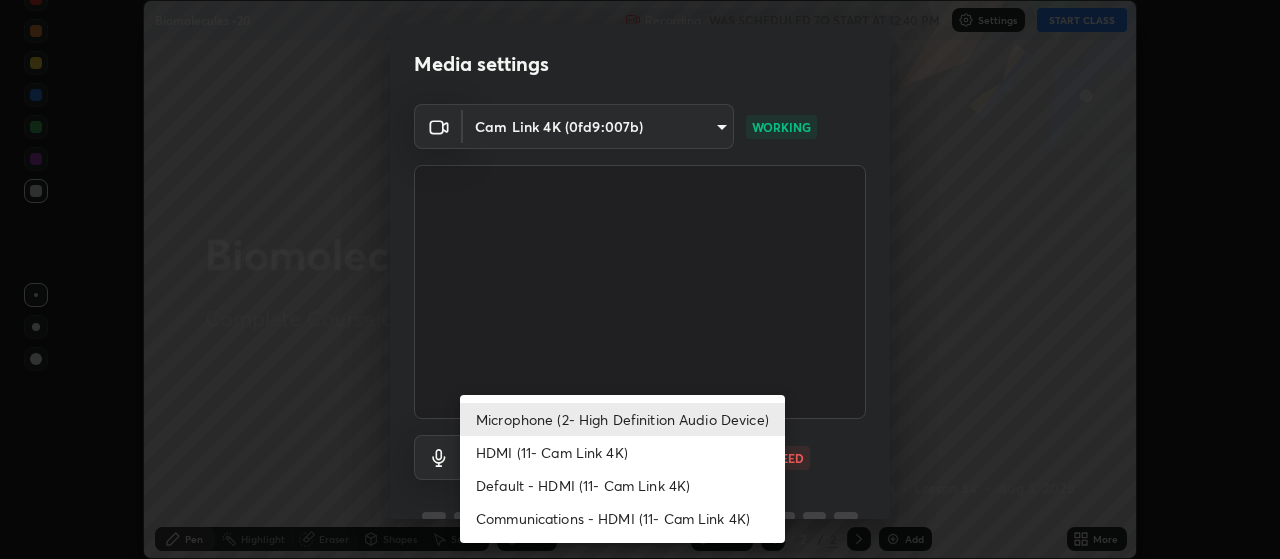 click on "HDMI (11- Cam Link 4K)" at bounding box center (622, 452) 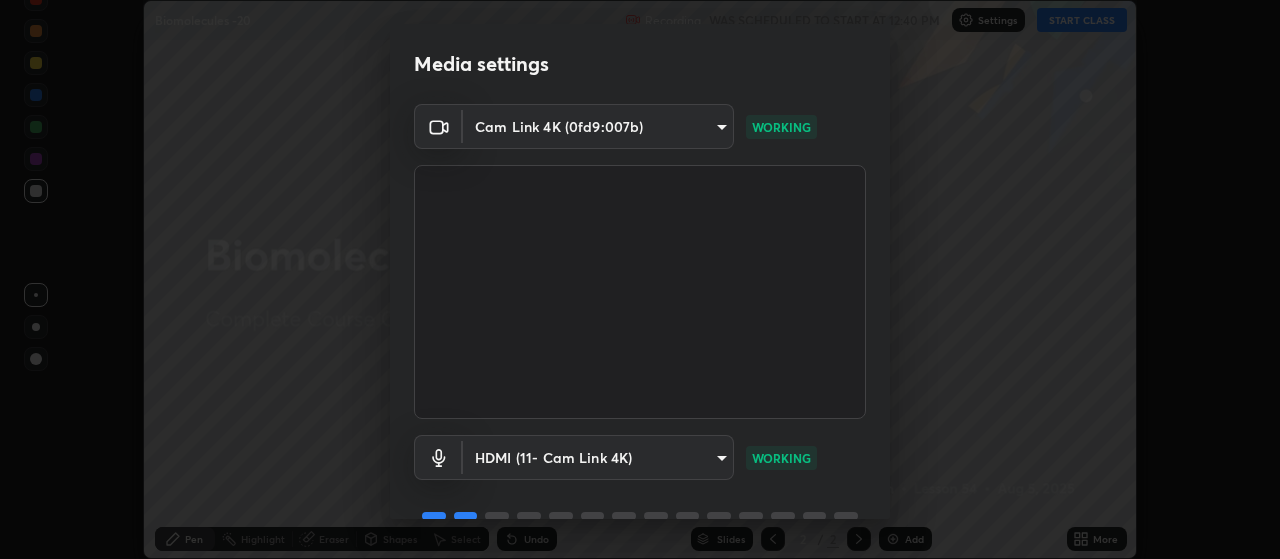 scroll, scrollTop: 97, scrollLeft: 0, axis: vertical 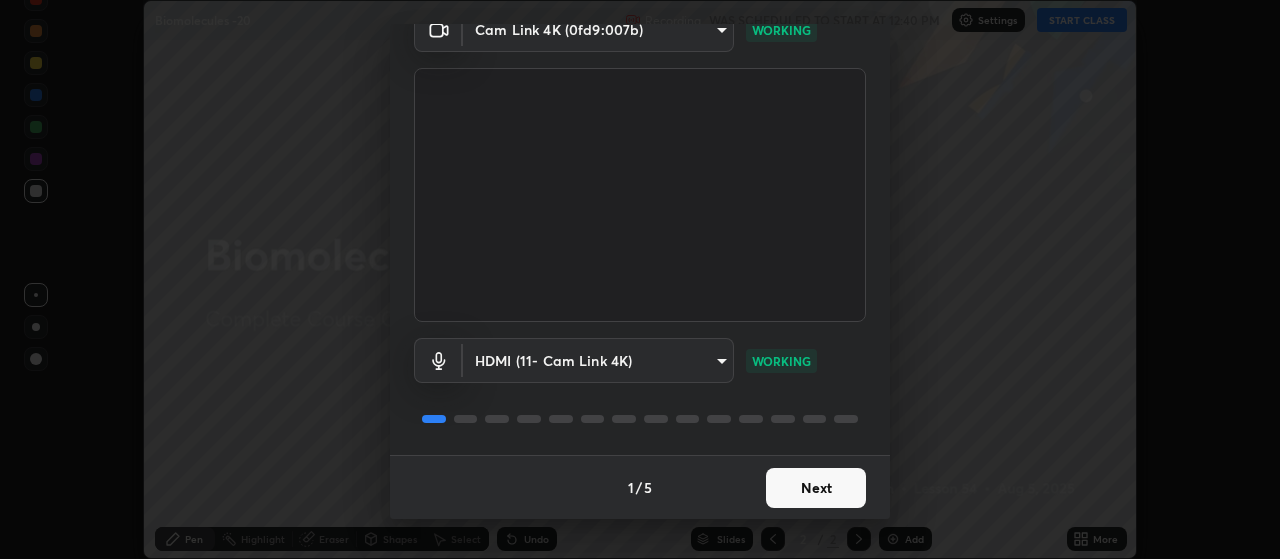 click on "Next" at bounding box center [816, 488] 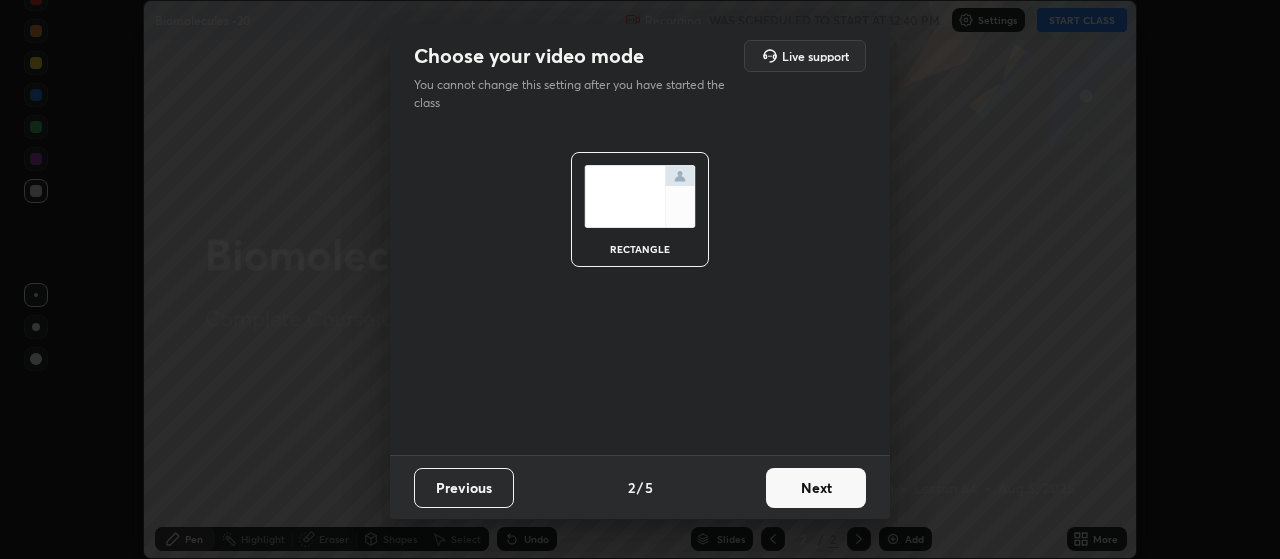scroll, scrollTop: 0, scrollLeft: 0, axis: both 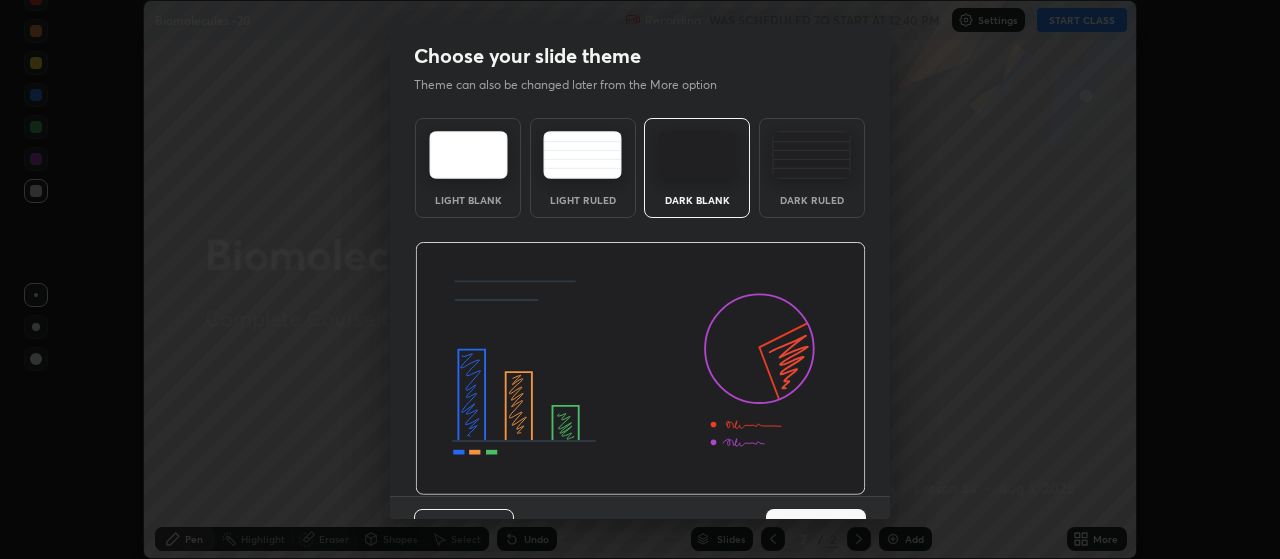 click at bounding box center [640, 369] 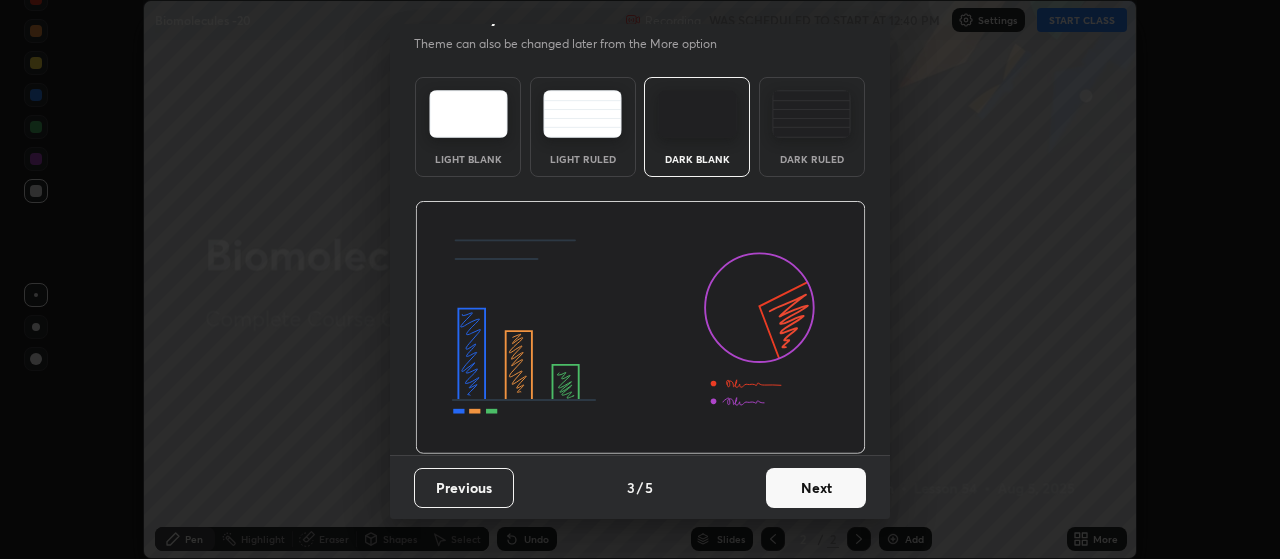 click on "Next" at bounding box center [816, 488] 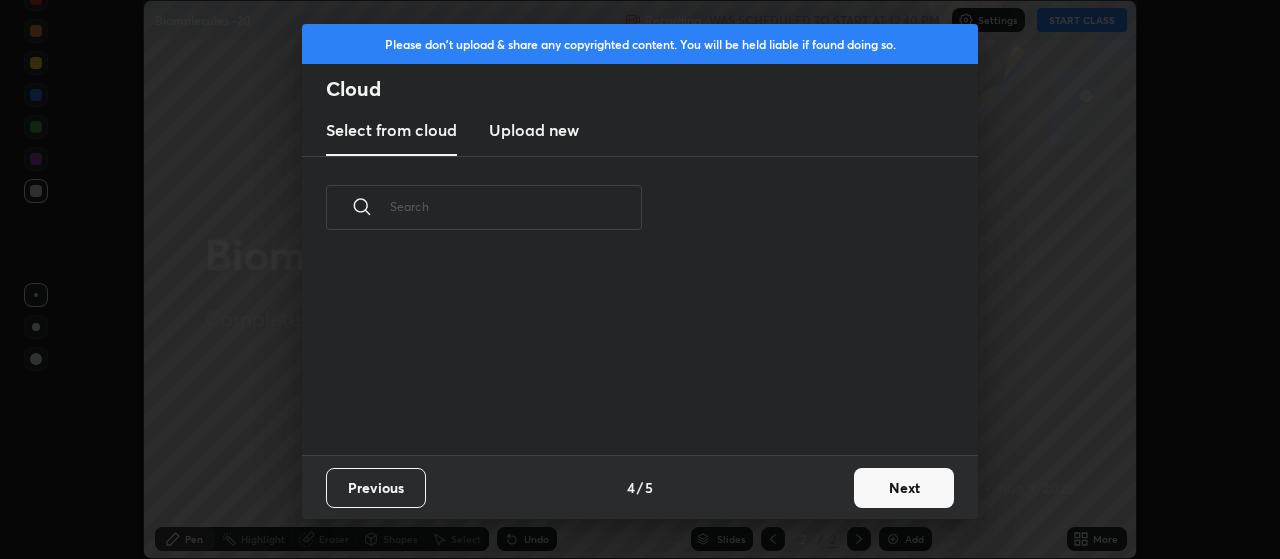 scroll, scrollTop: 0, scrollLeft: 0, axis: both 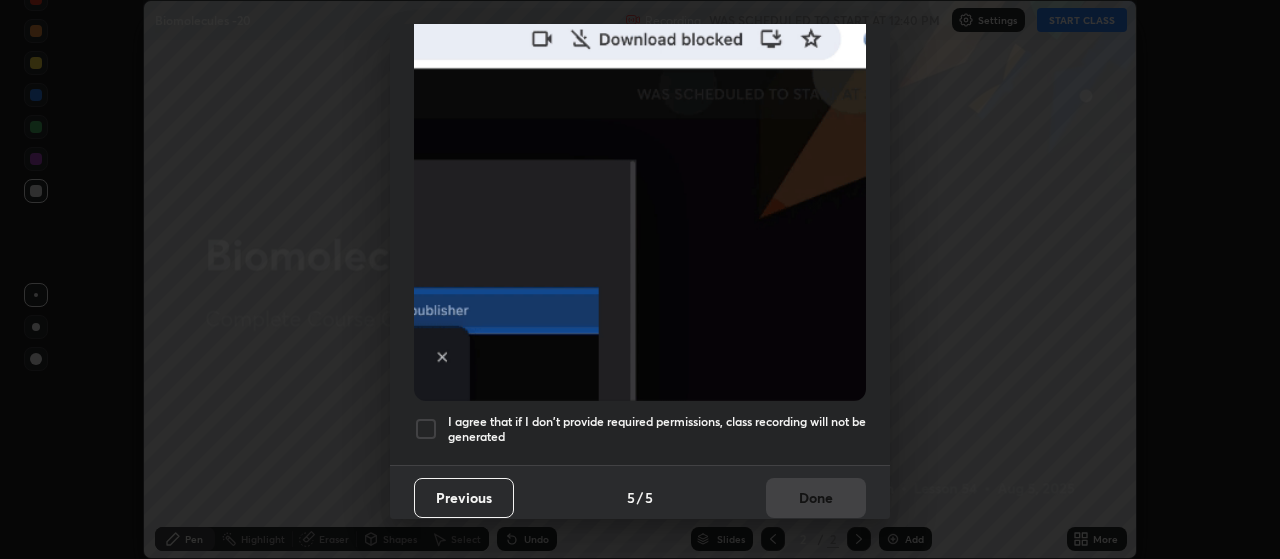 click at bounding box center (426, 429) 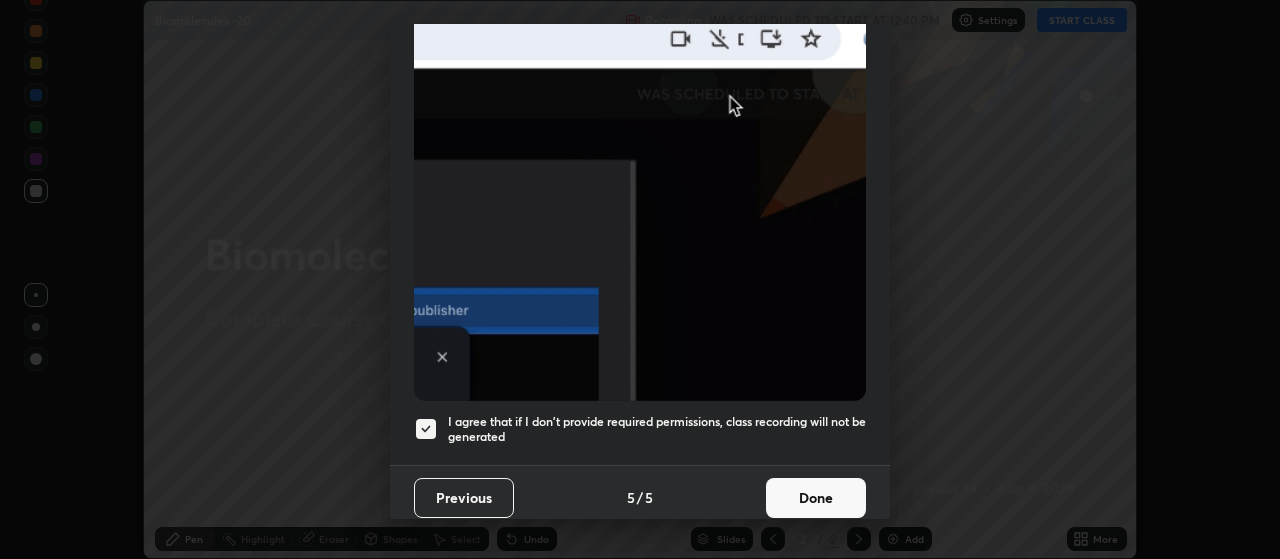 click on "Done" at bounding box center [816, 498] 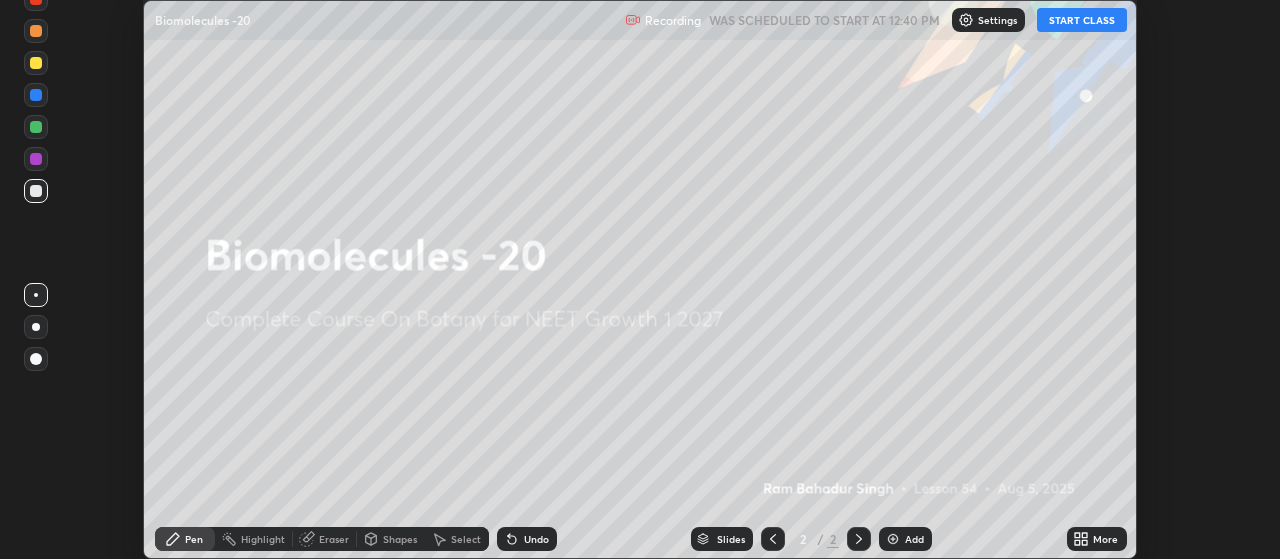 click on "START CLASS" at bounding box center (1082, 20) 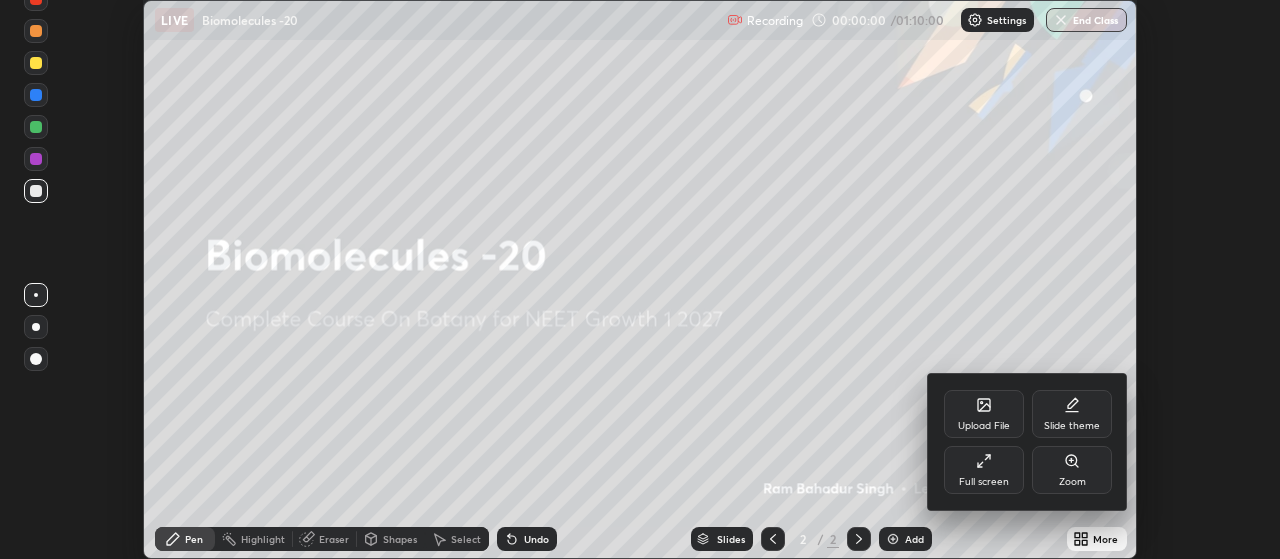click 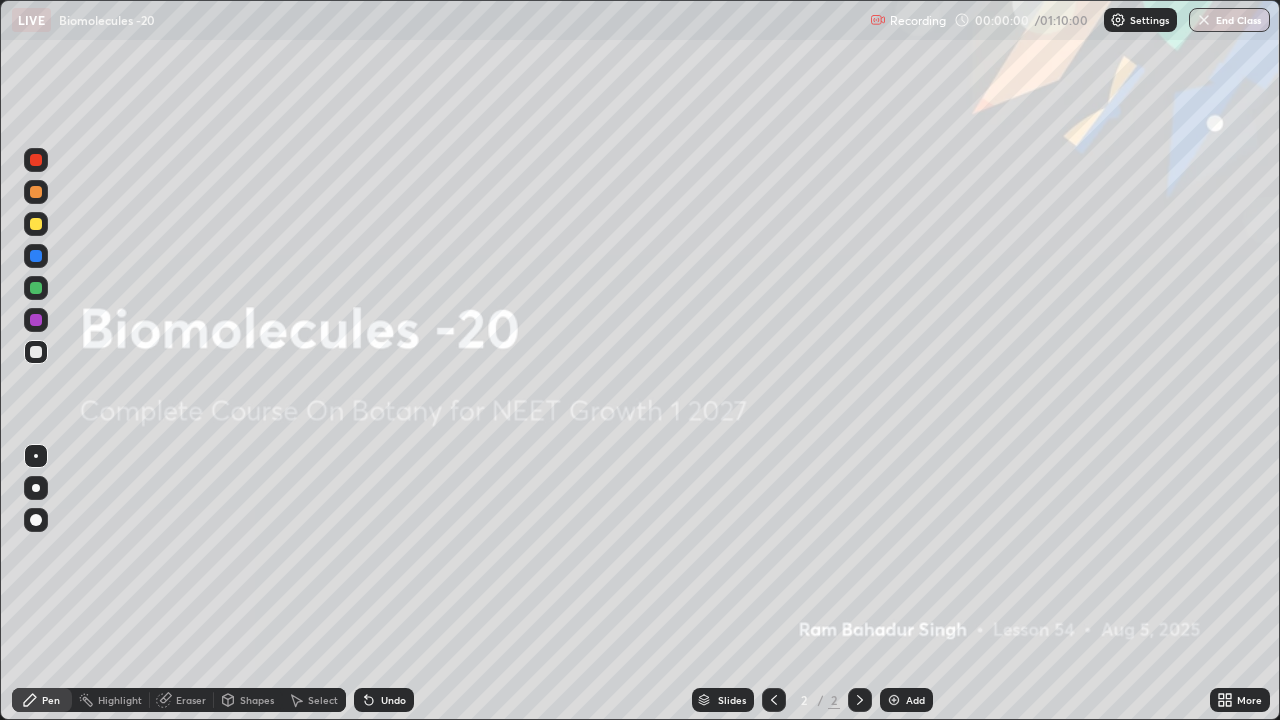scroll, scrollTop: 99280, scrollLeft: 98720, axis: both 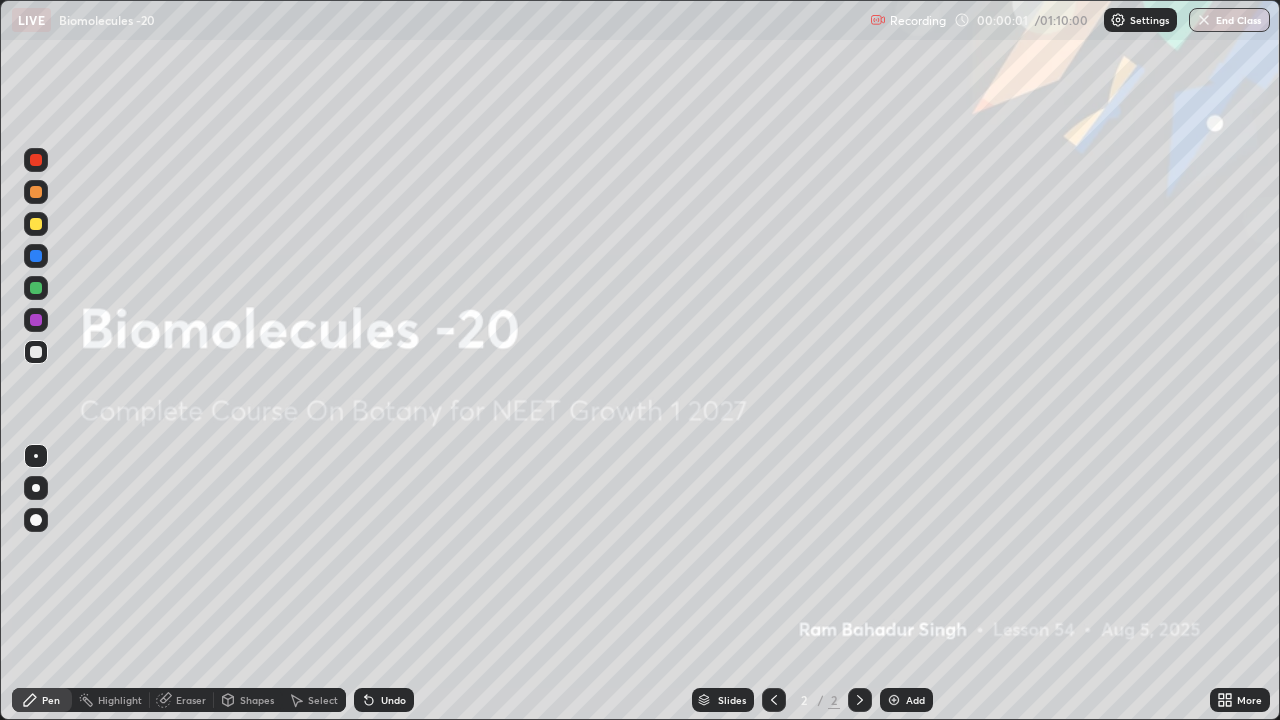 click at bounding box center (894, 700) 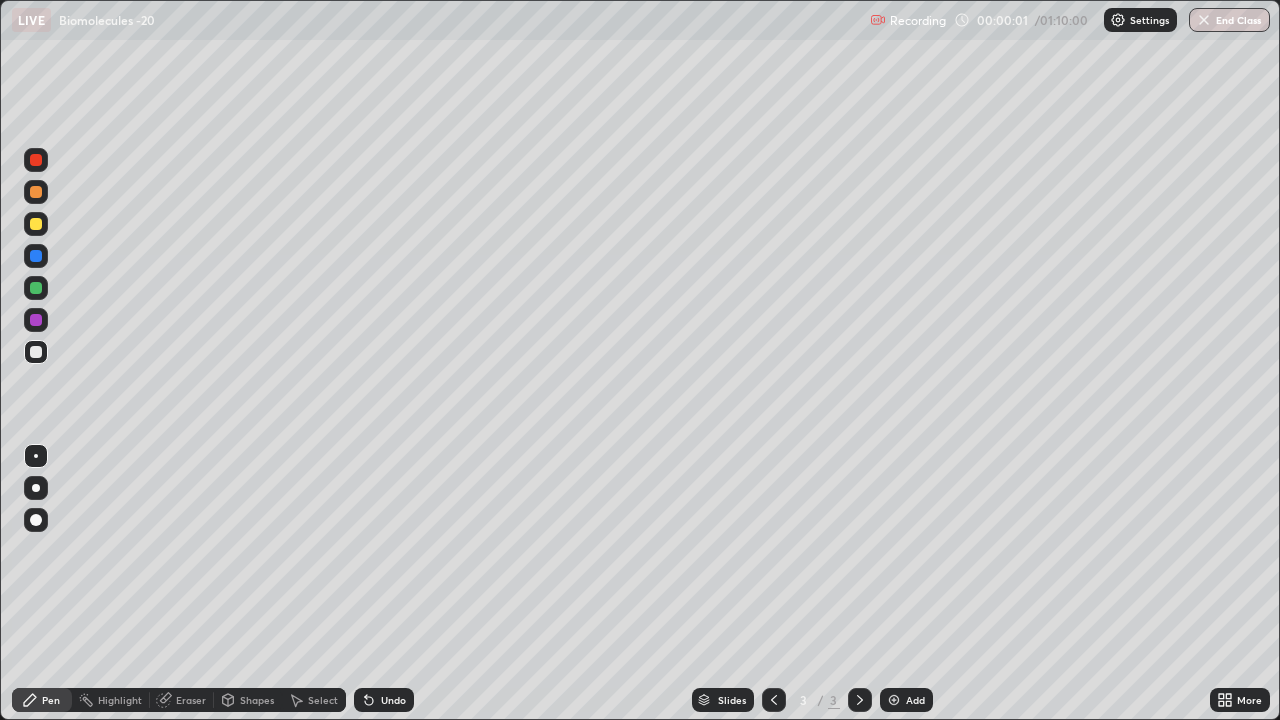 click at bounding box center [894, 700] 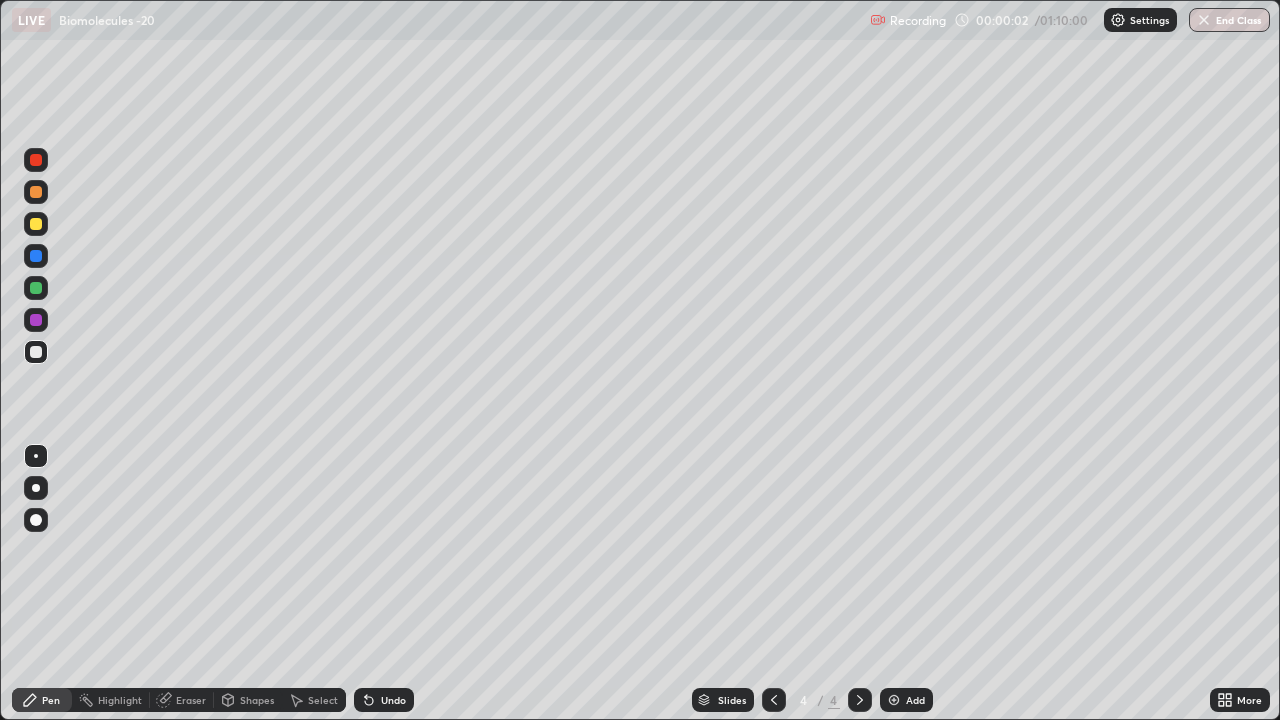 click at bounding box center (894, 700) 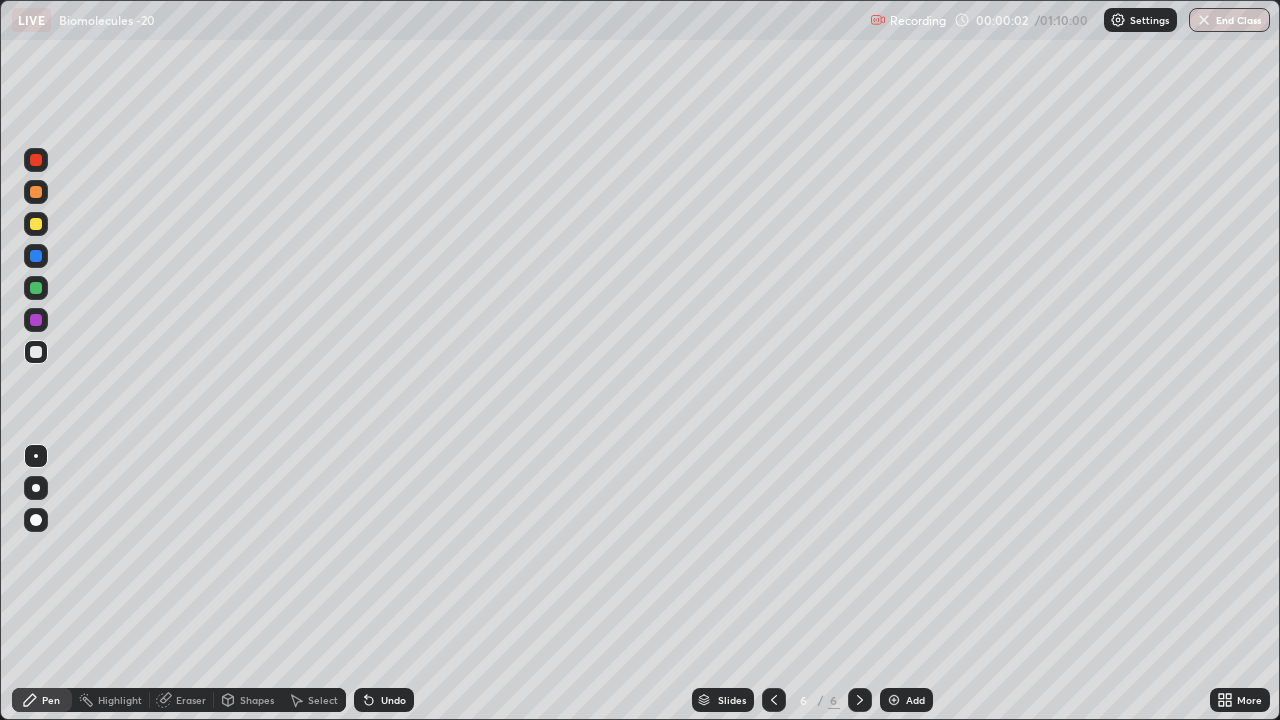 click at bounding box center [894, 700] 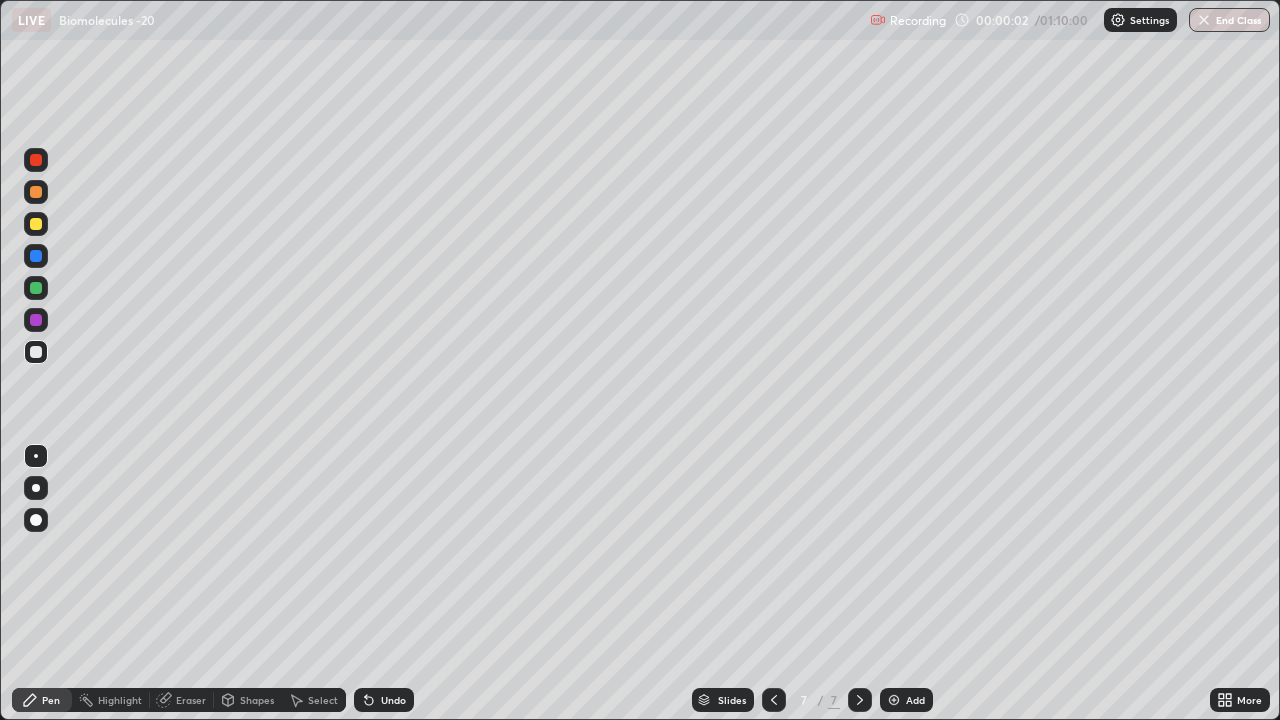 click at bounding box center [894, 700] 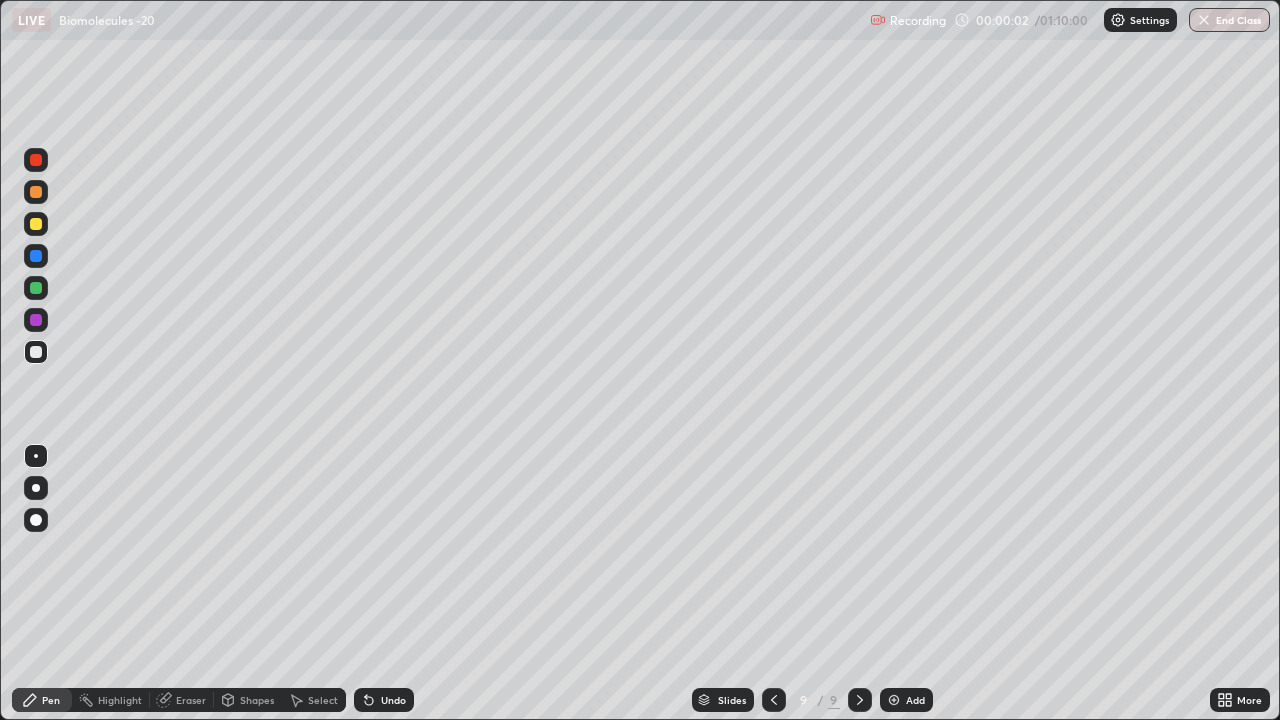 click on "Add" at bounding box center [906, 700] 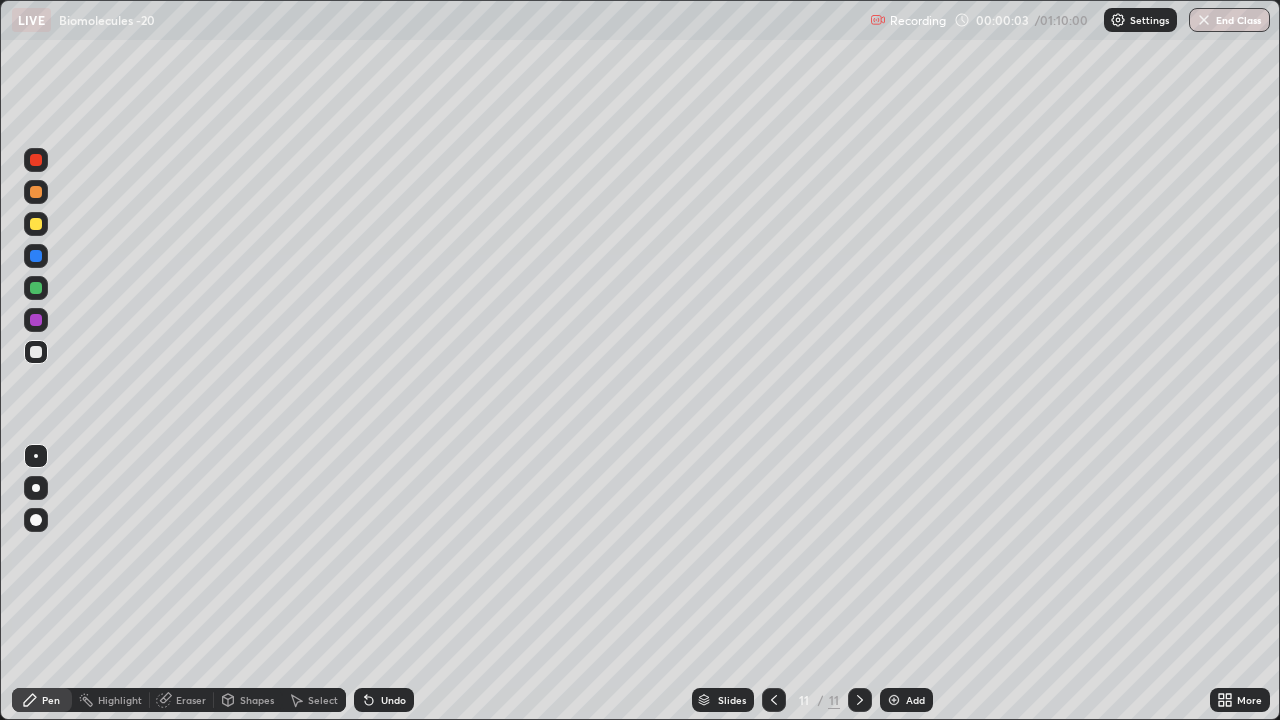 click on "Add" at bounding box center (906, 700) 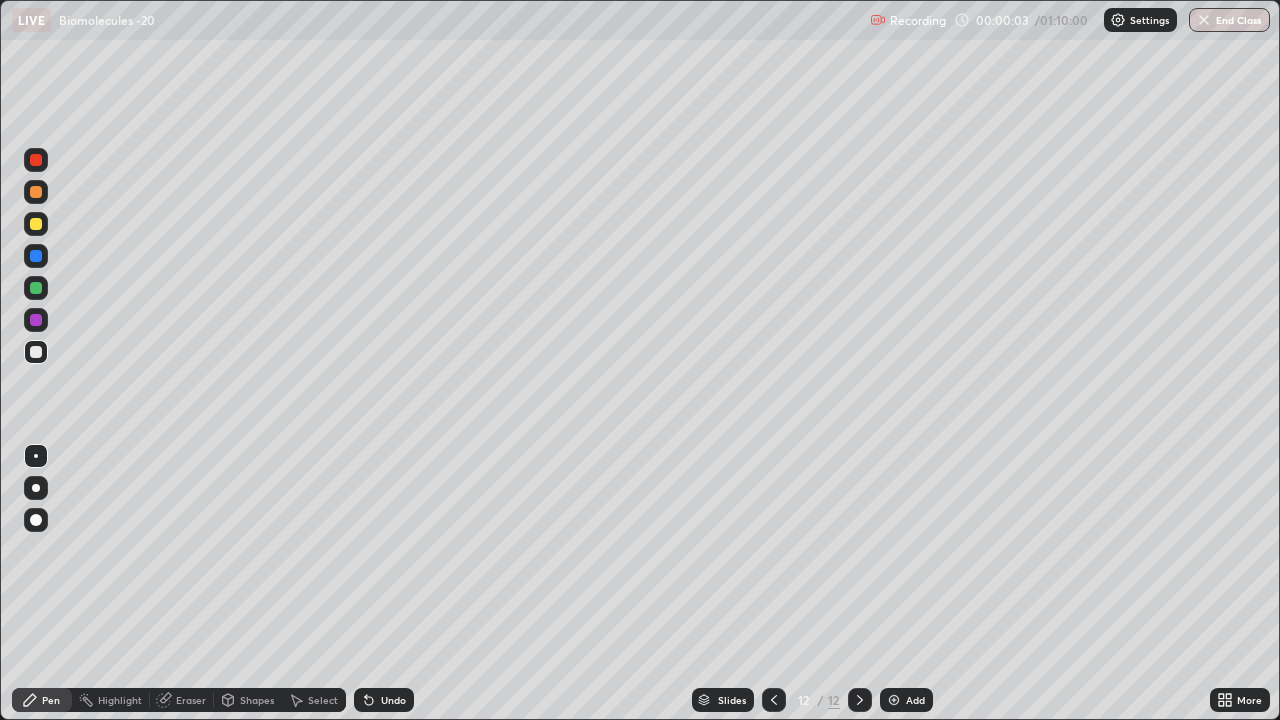 click 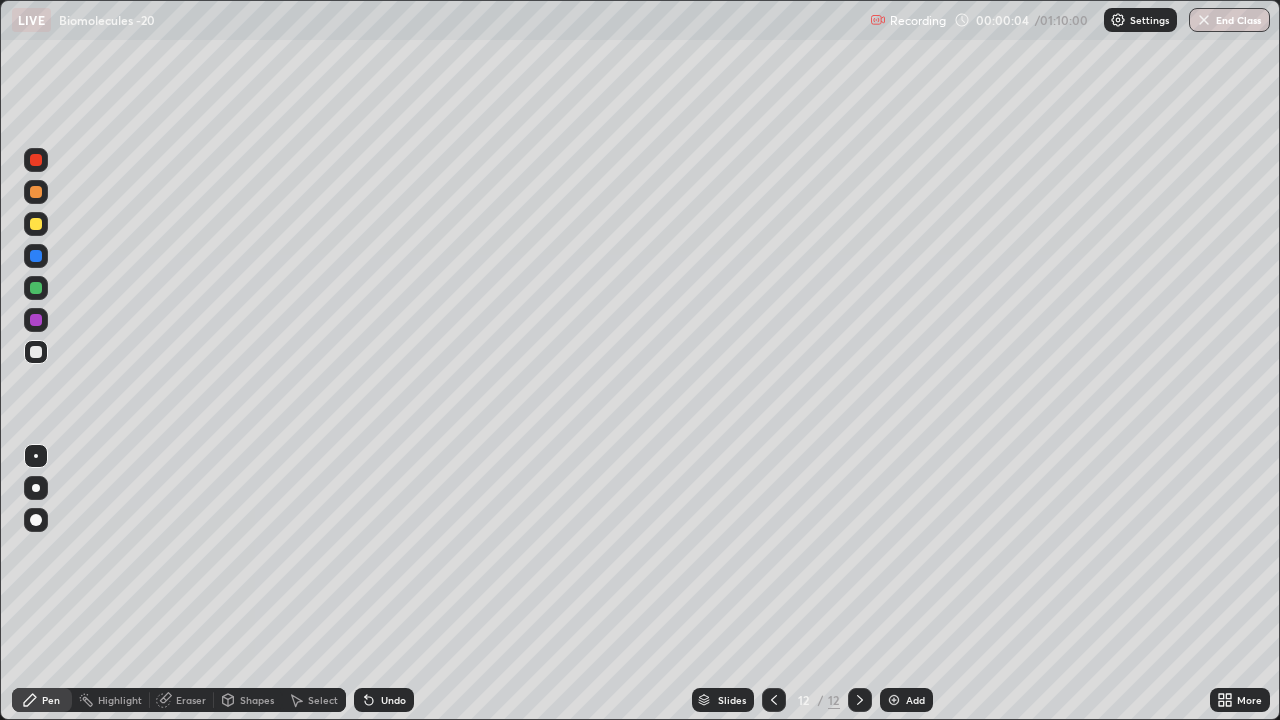 click at bounding box center (894, 700) 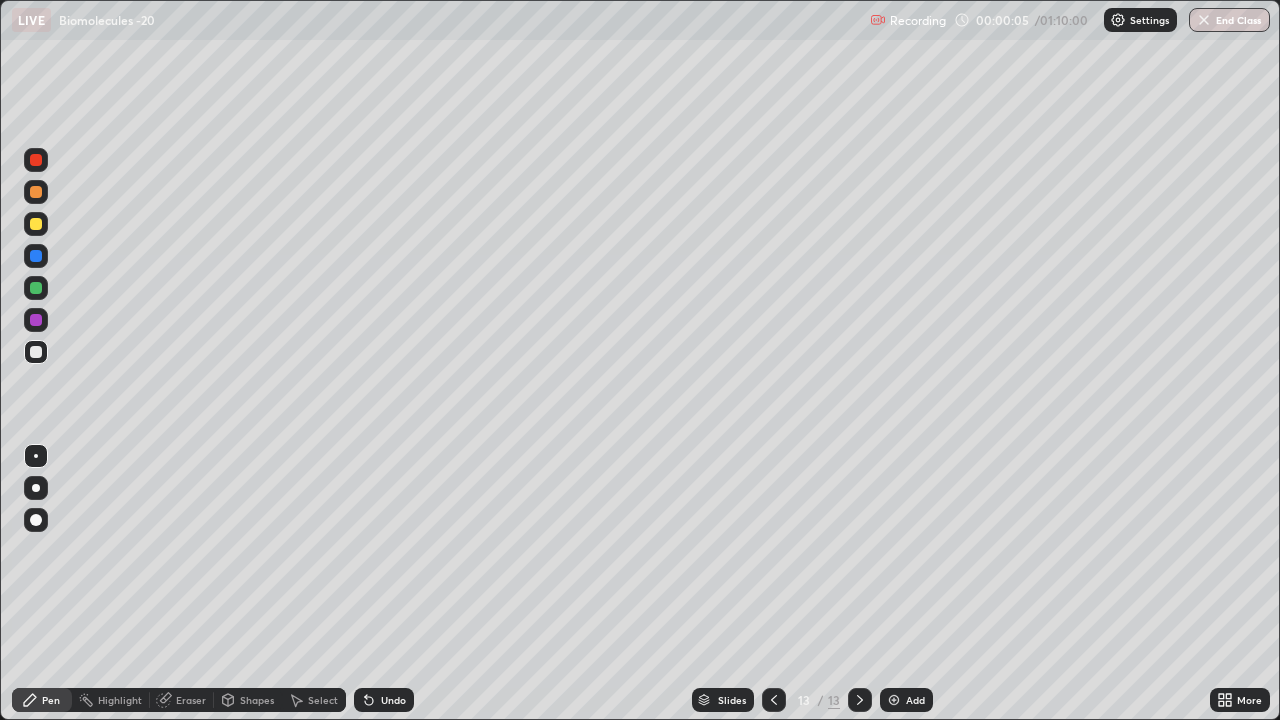 click 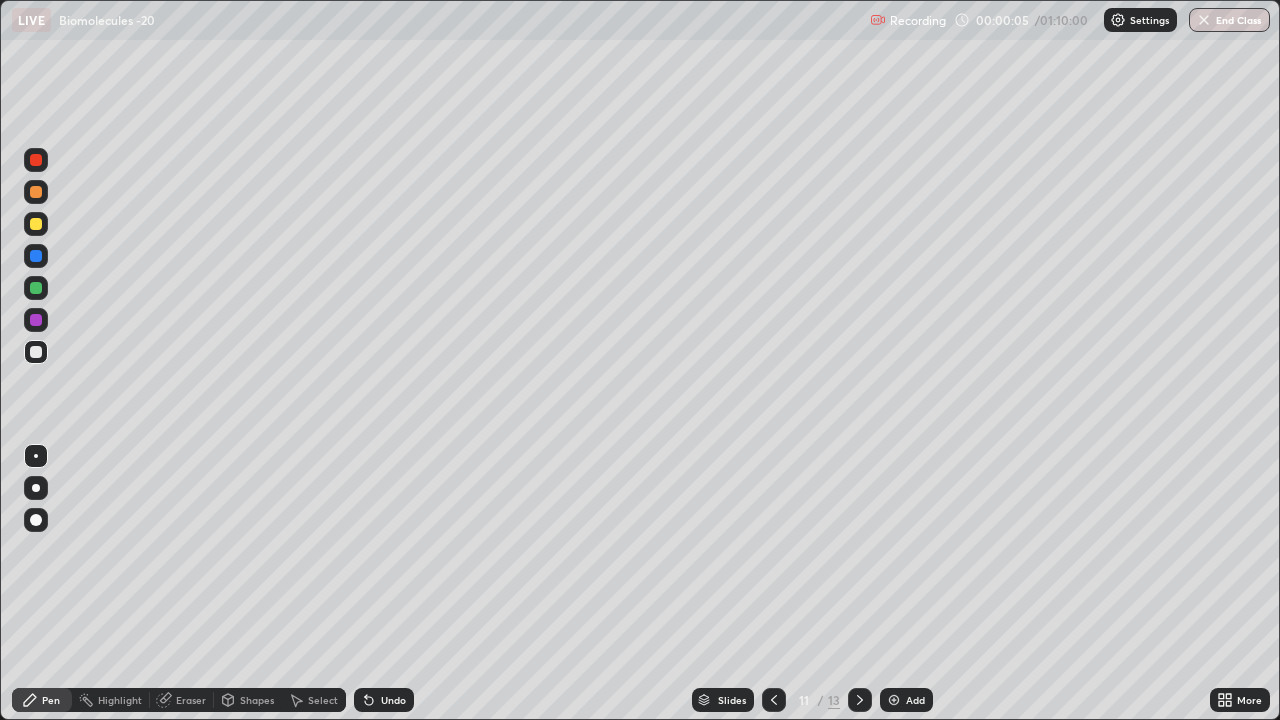 click 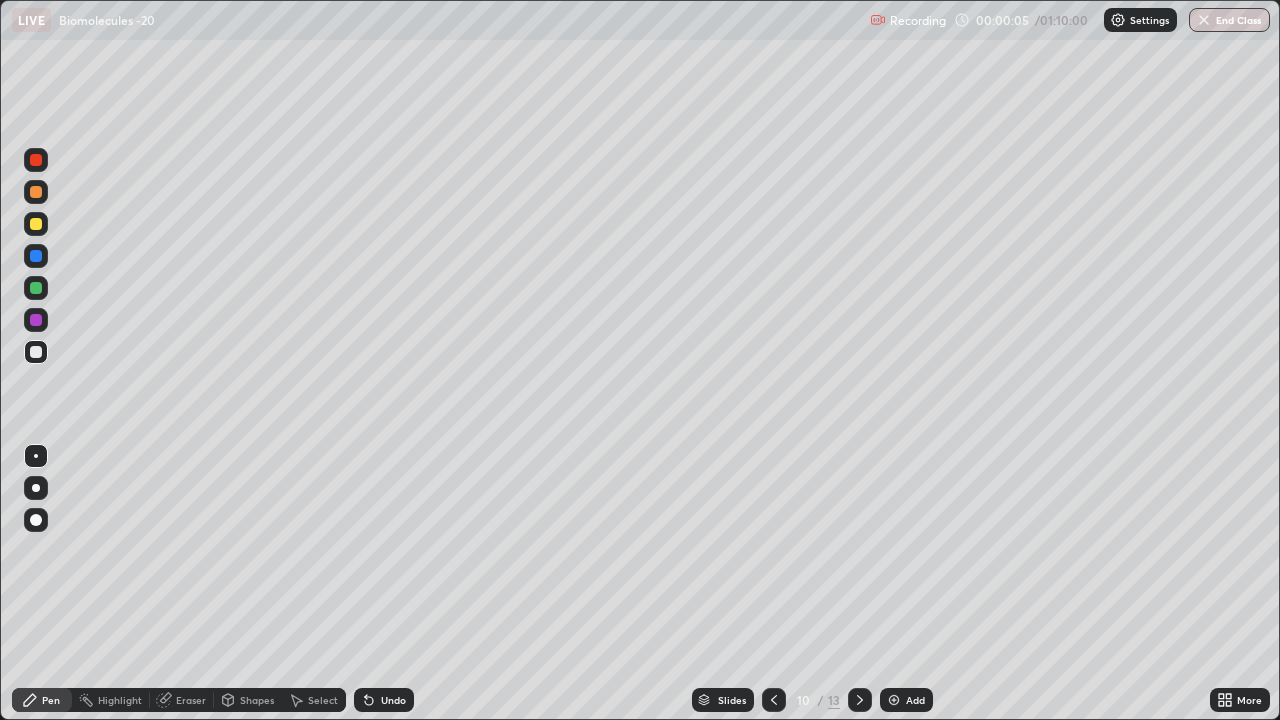 click 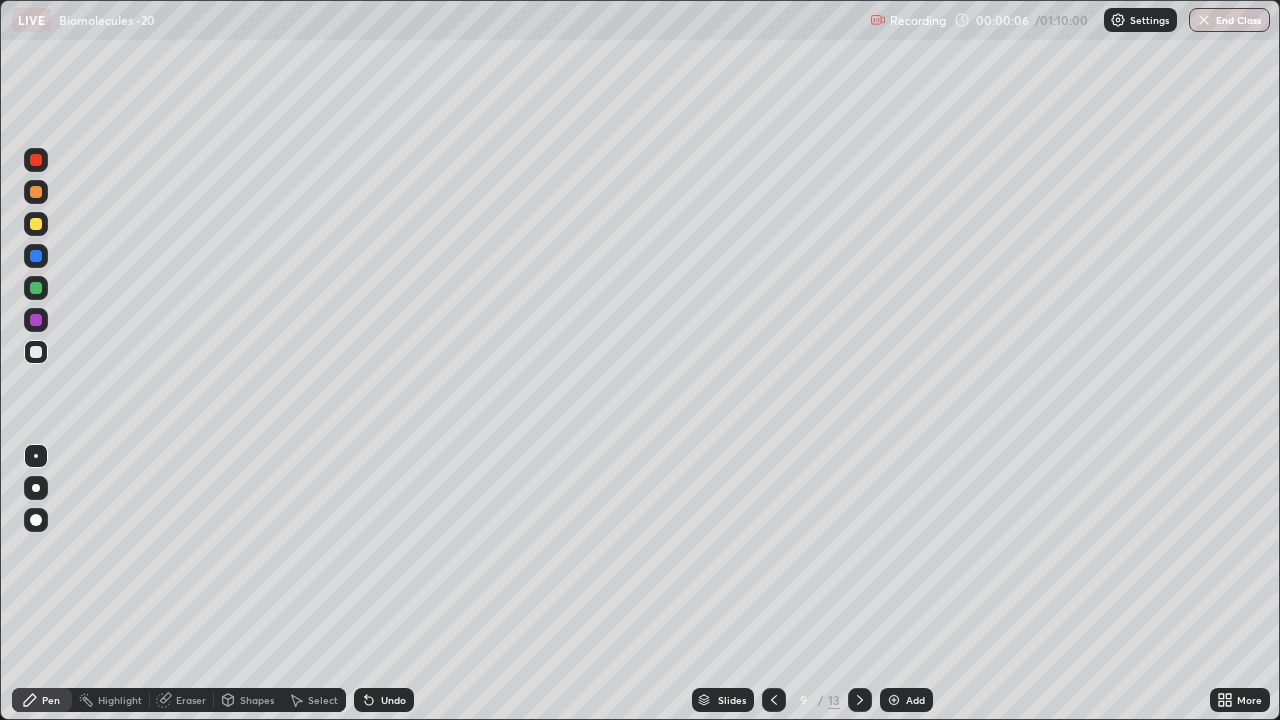 click 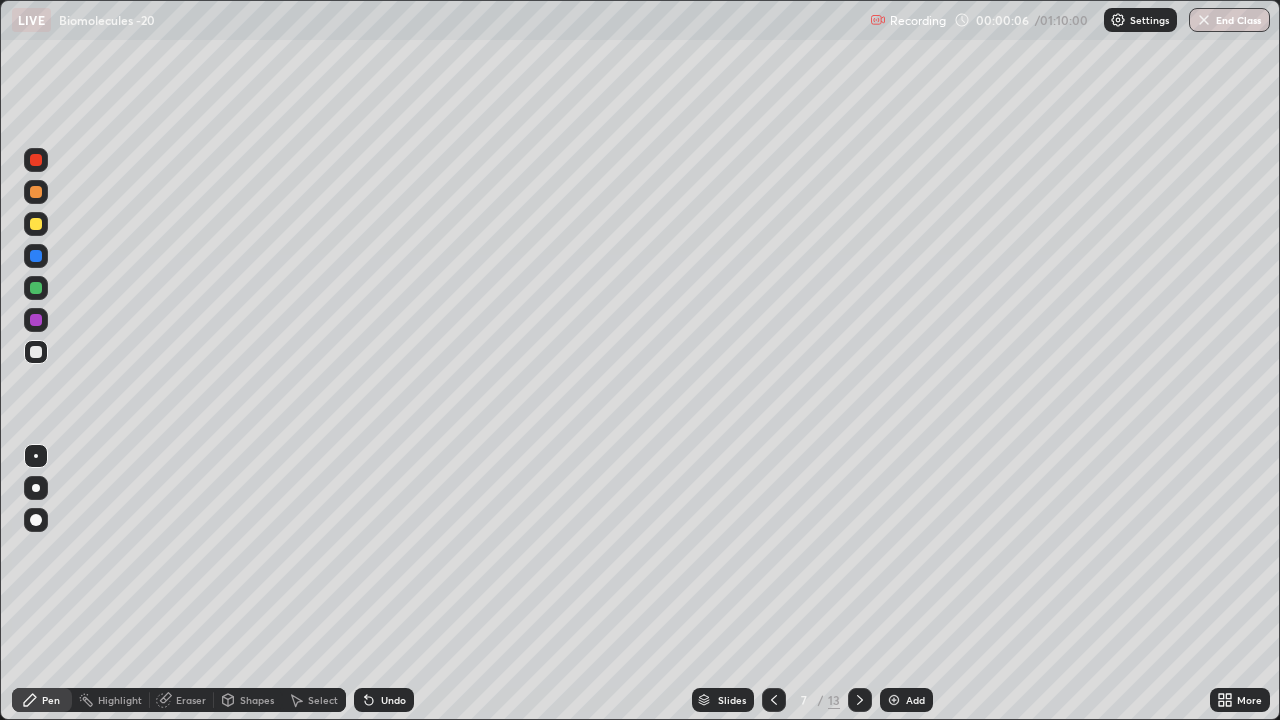 click 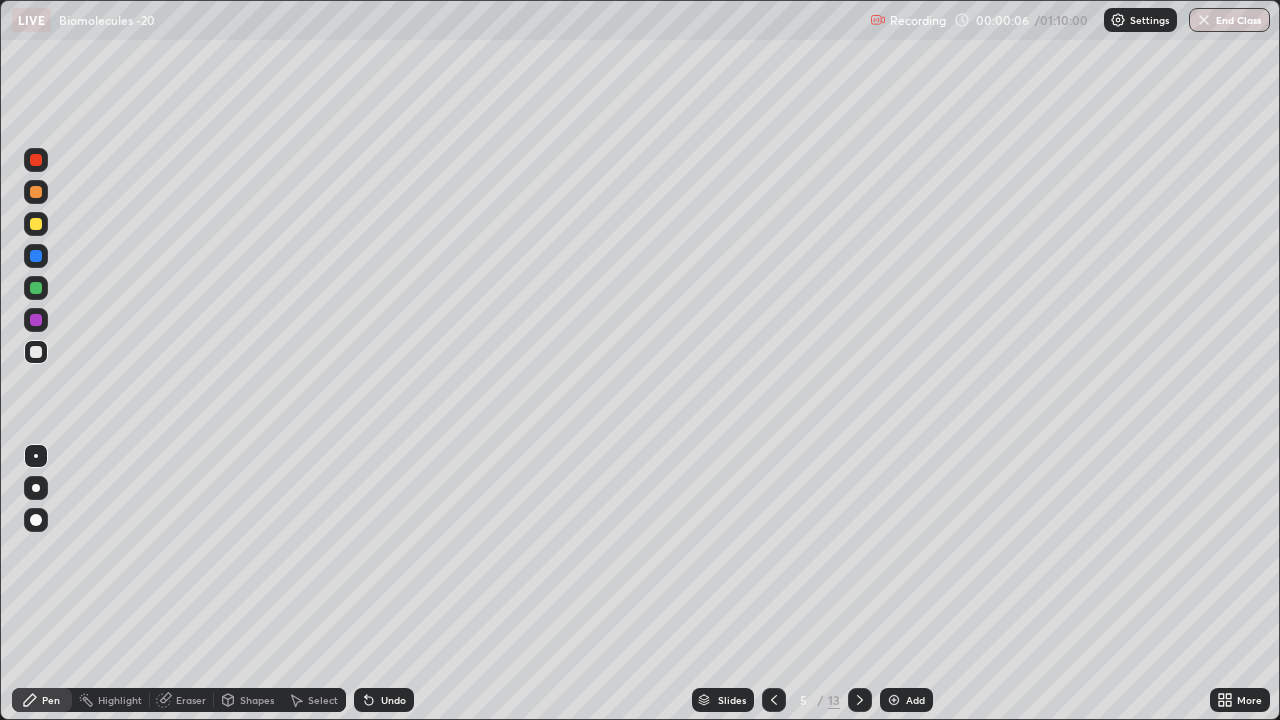 click 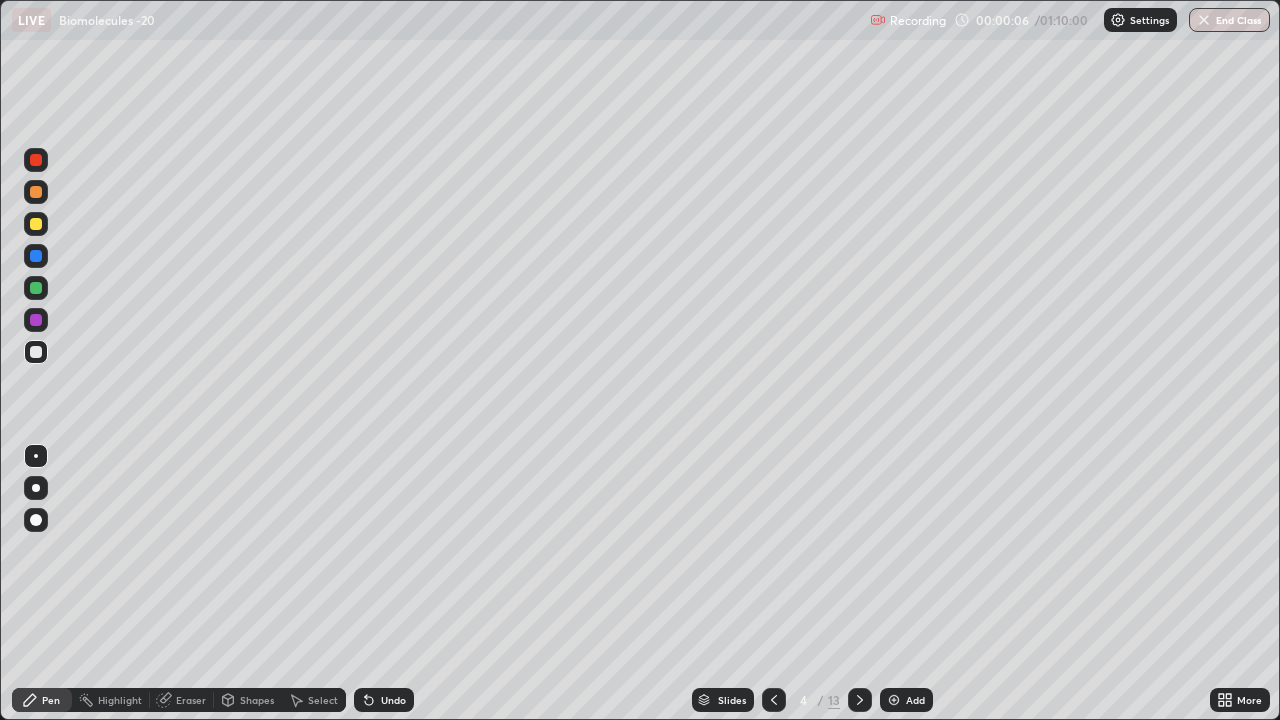 click 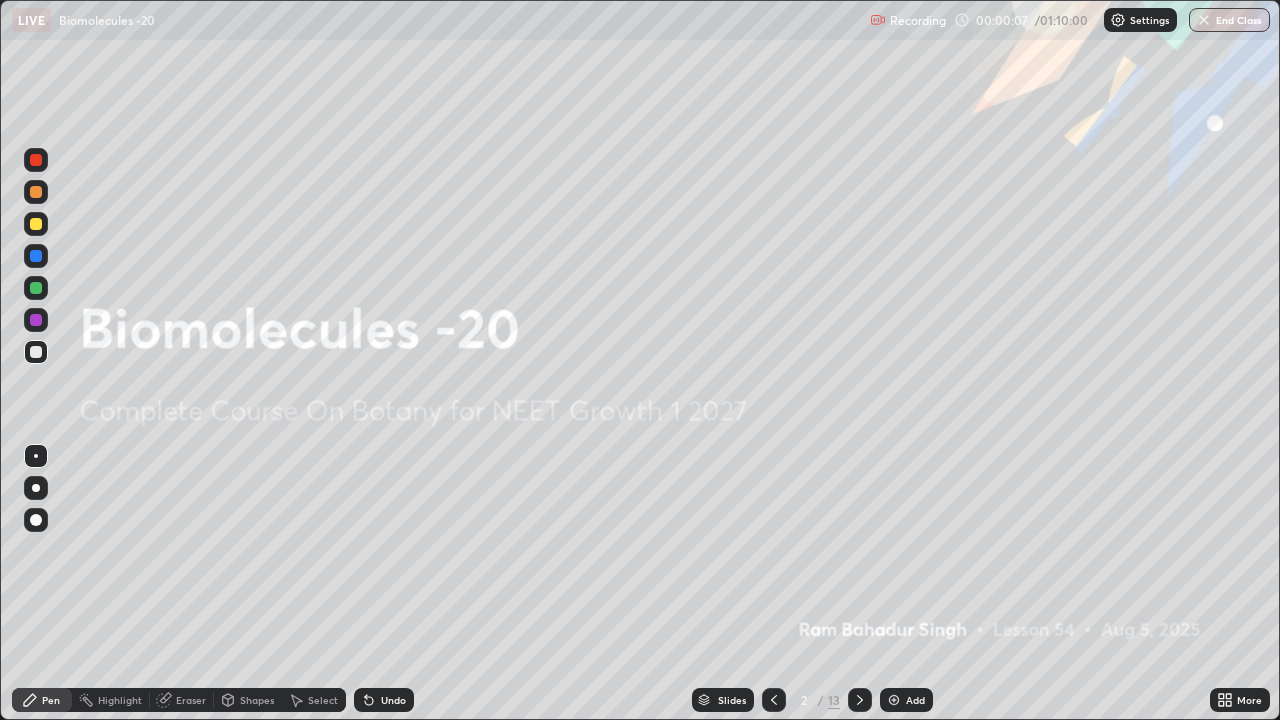 click 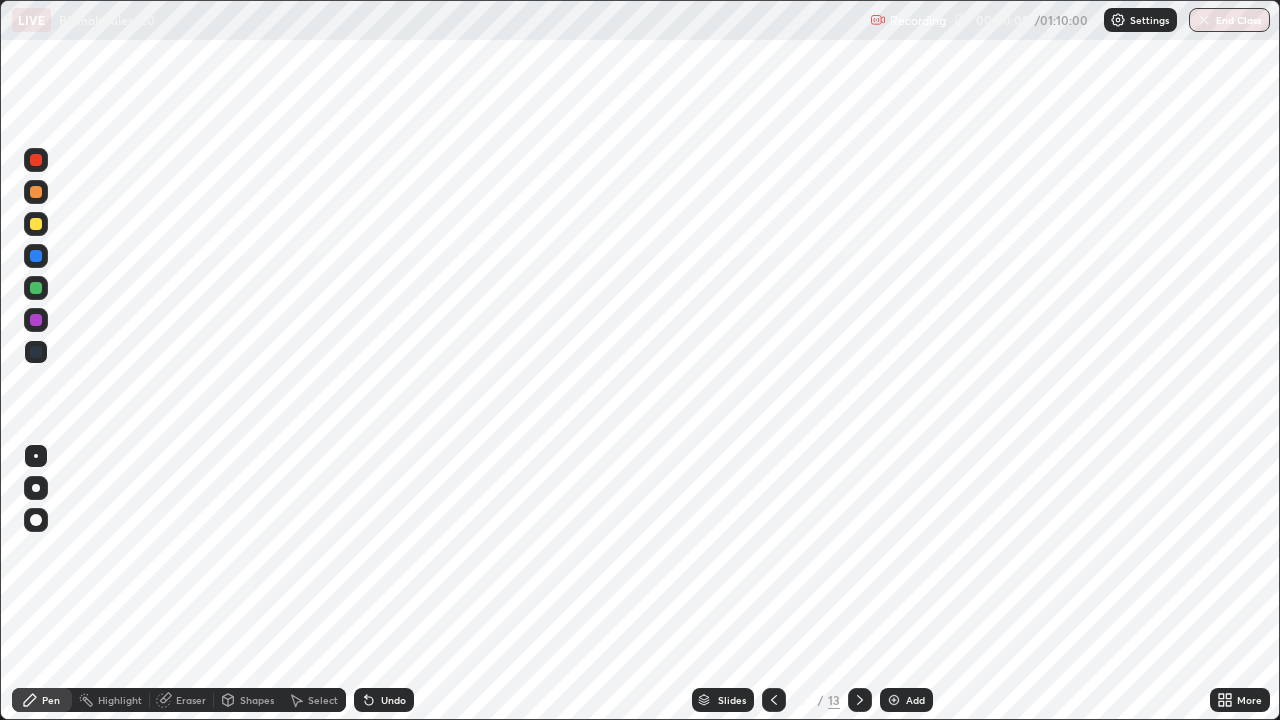 click 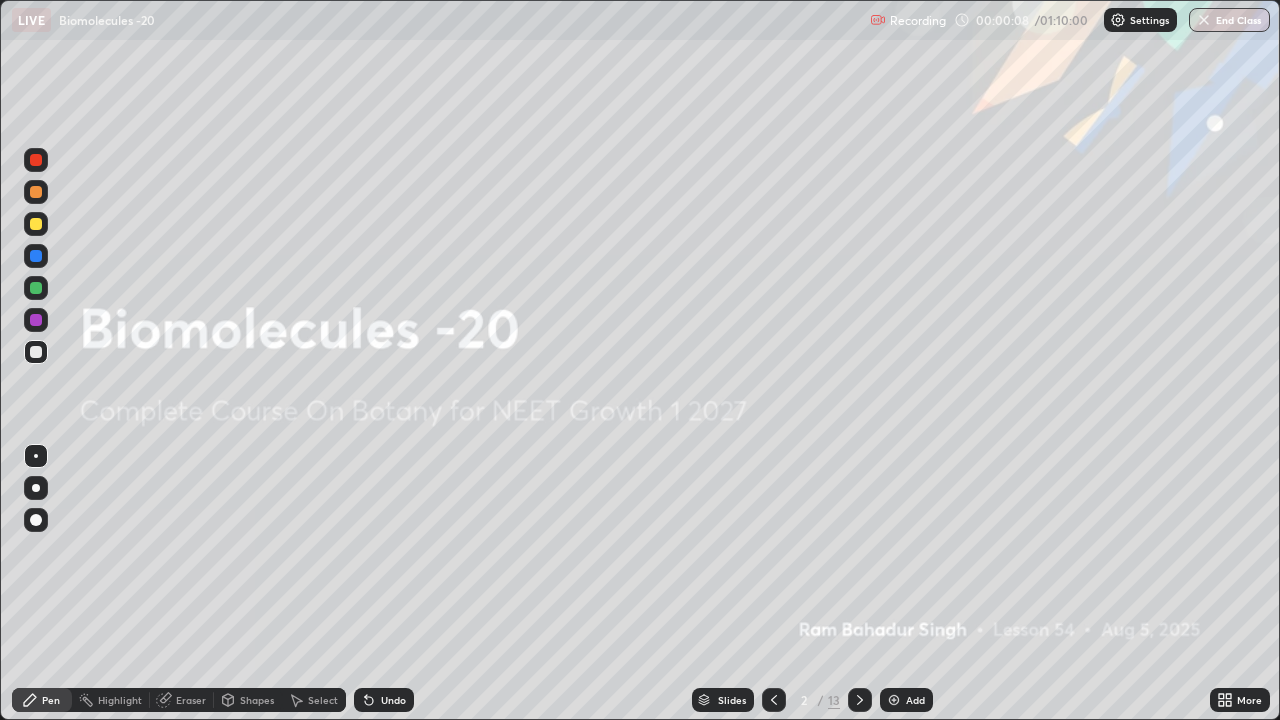click 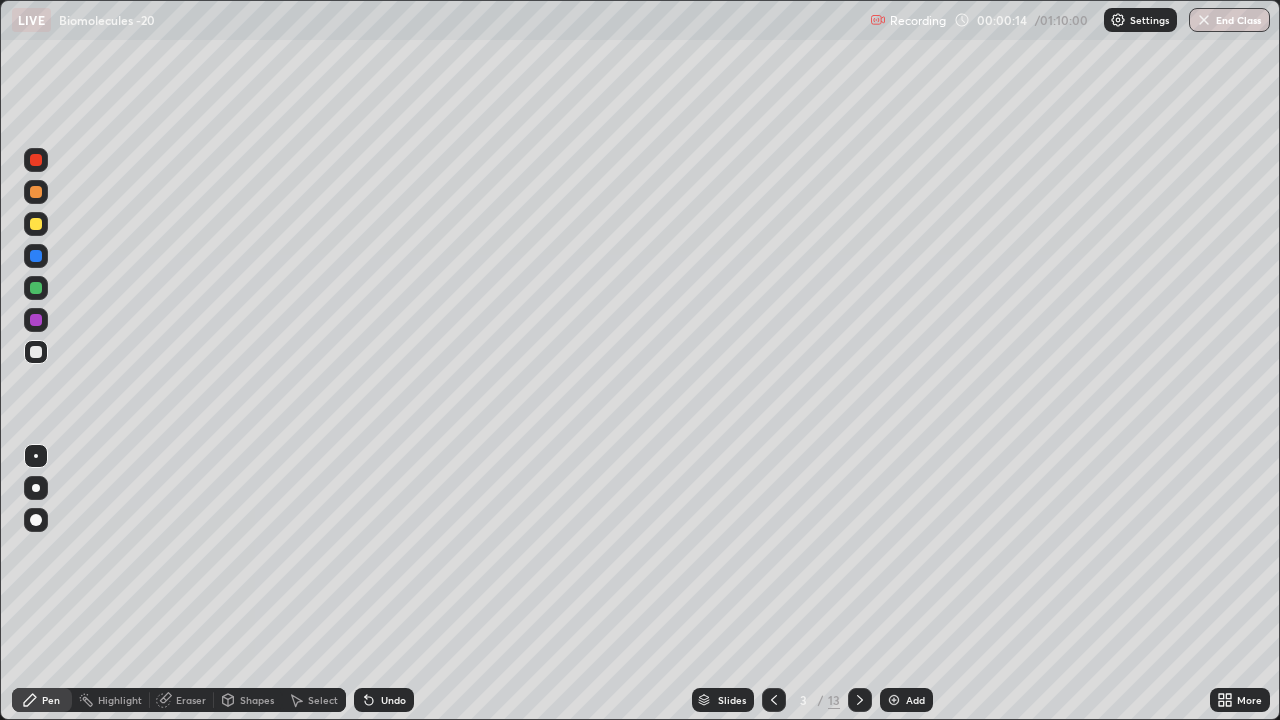 click at bounding box center (36, 224) 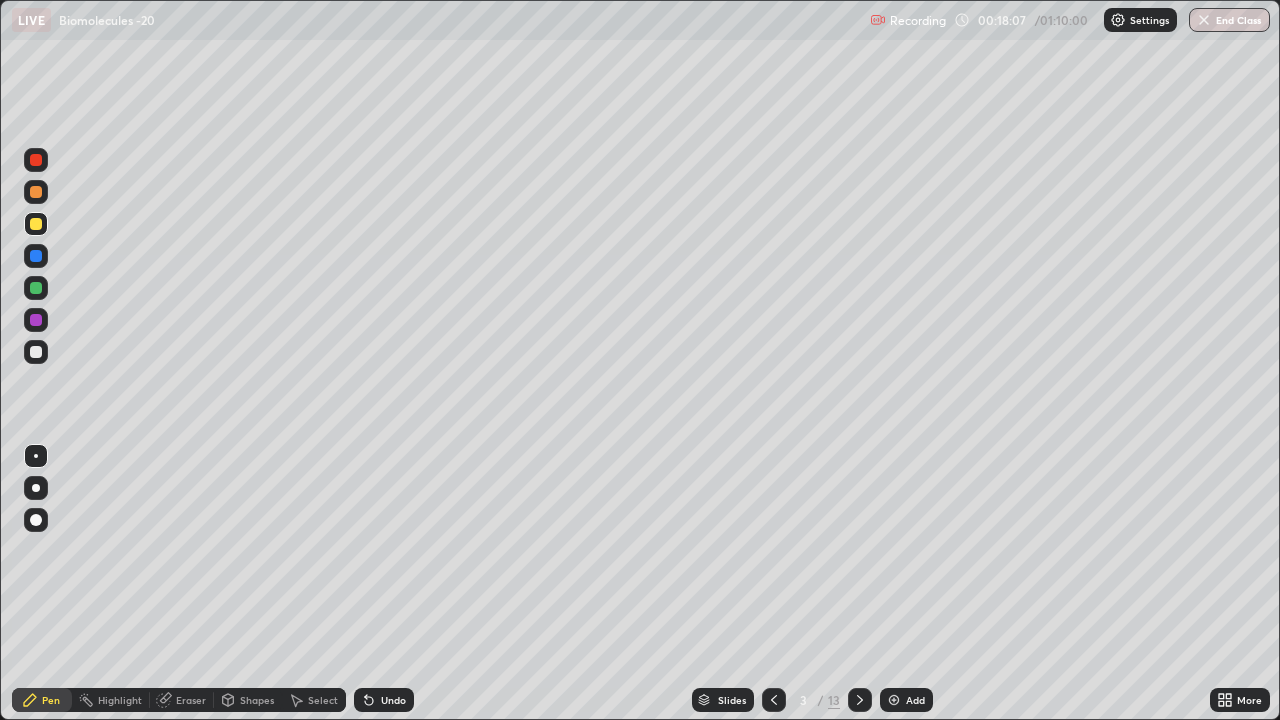 click 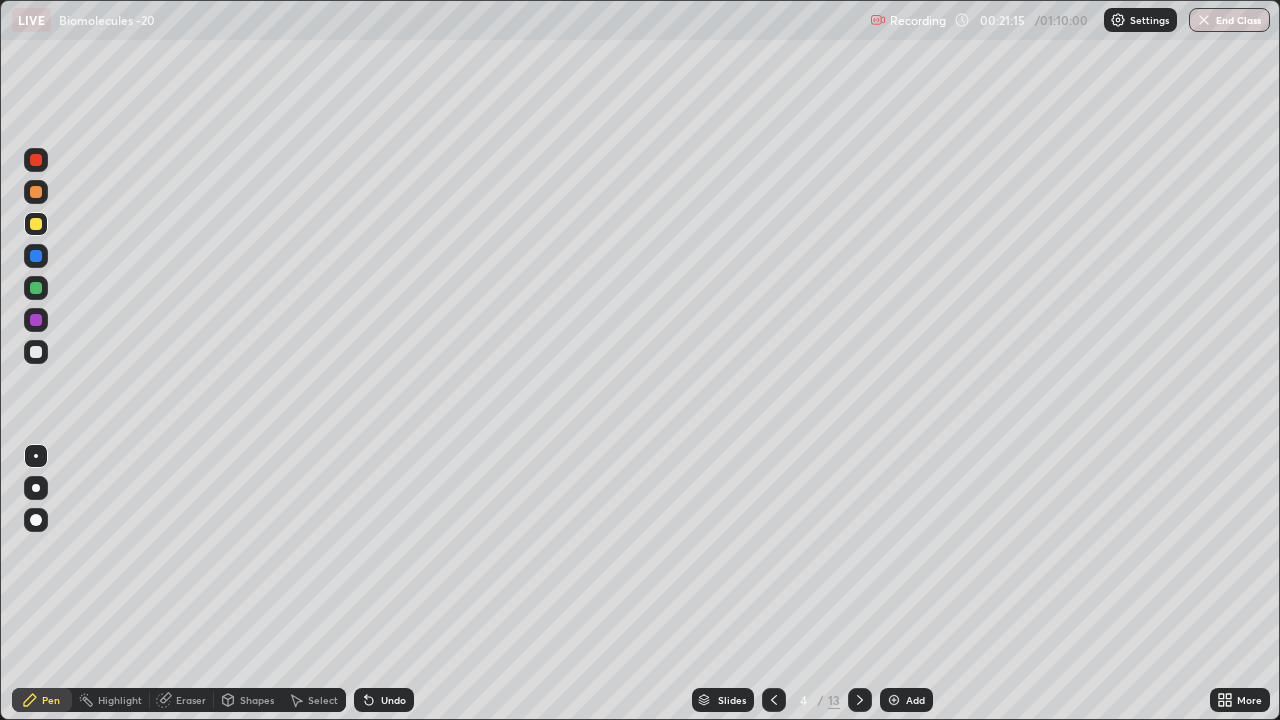click on "Eraser" at bounding box center (182, 700) 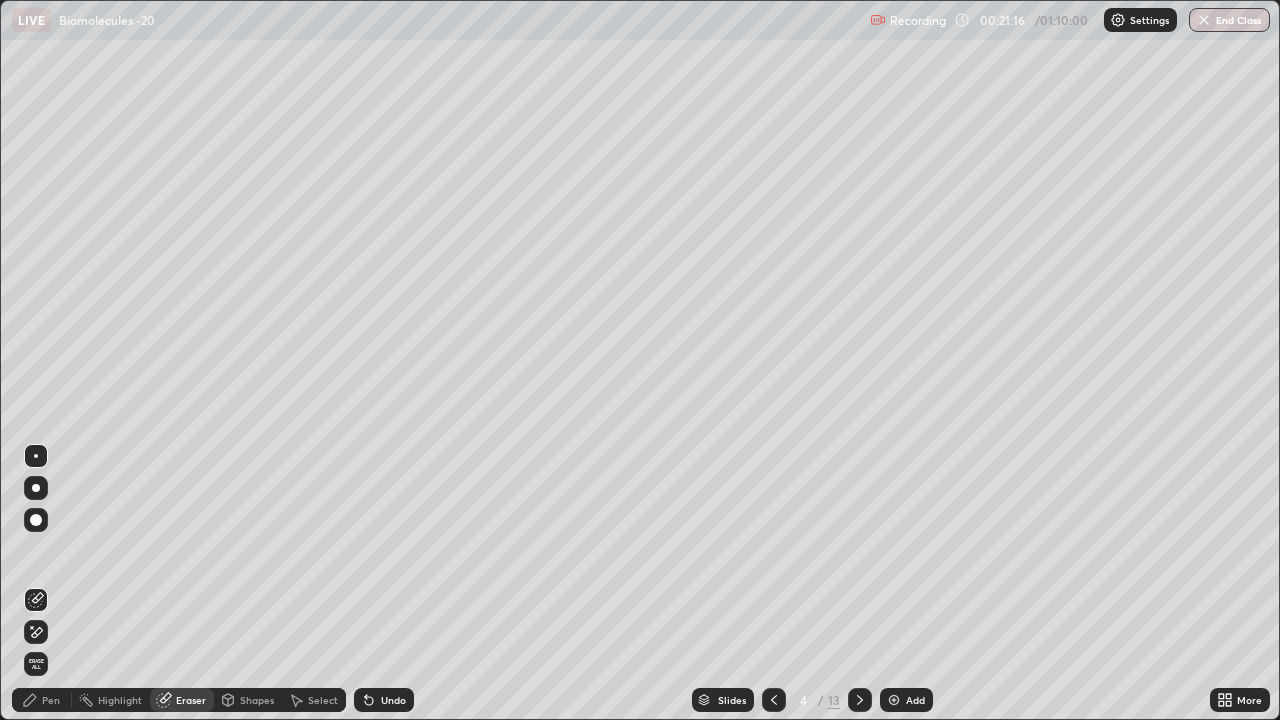click on "Eraser" at bounding box center [191, 700] 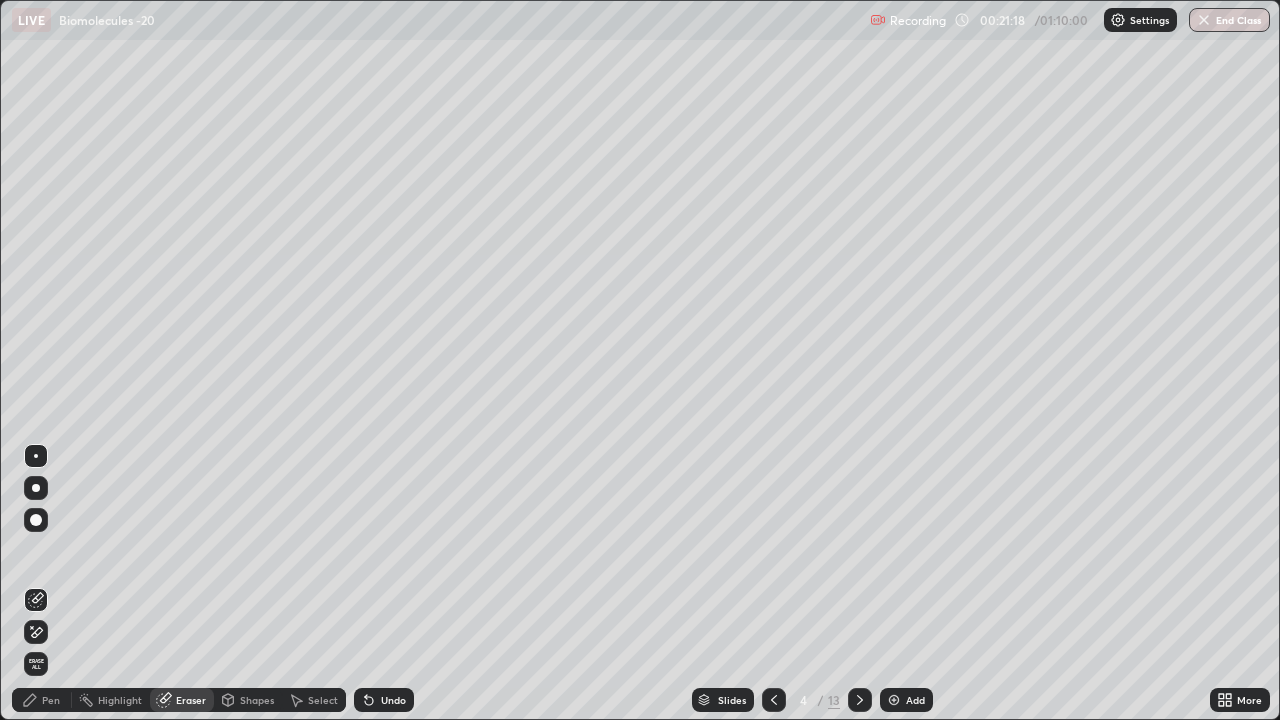 click on "Pen" at bounding box center [51, 700] 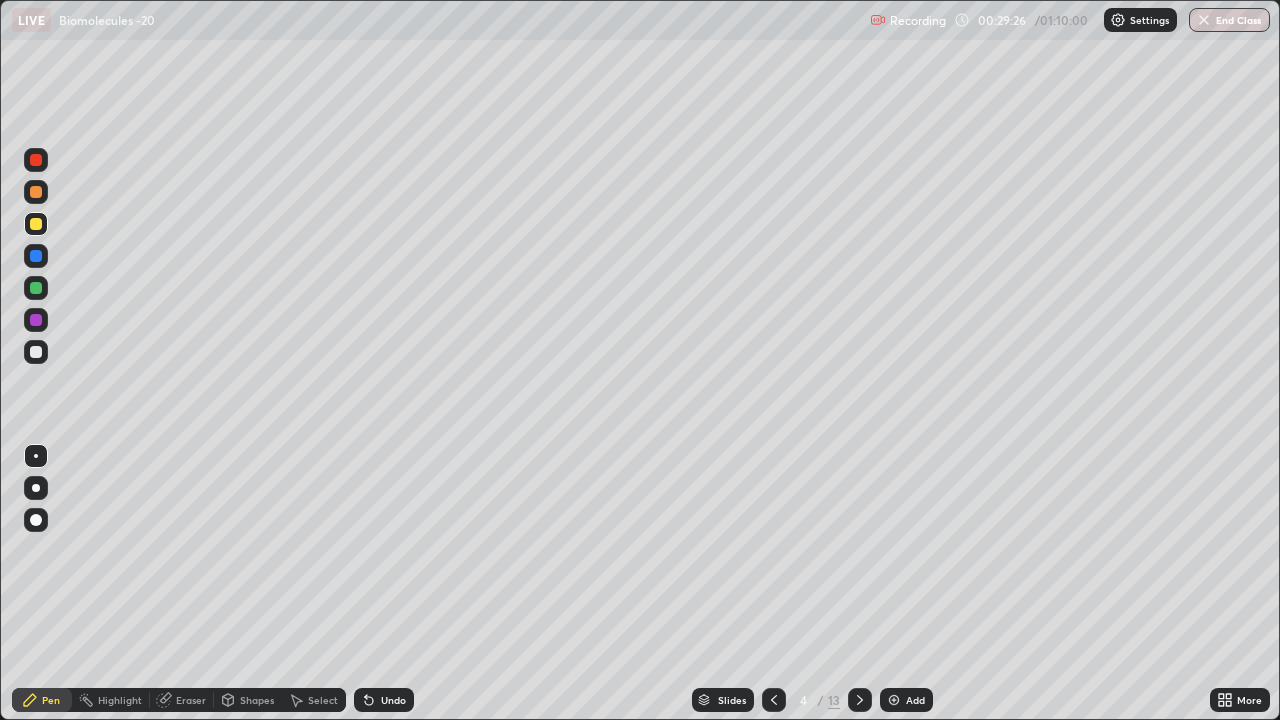 click 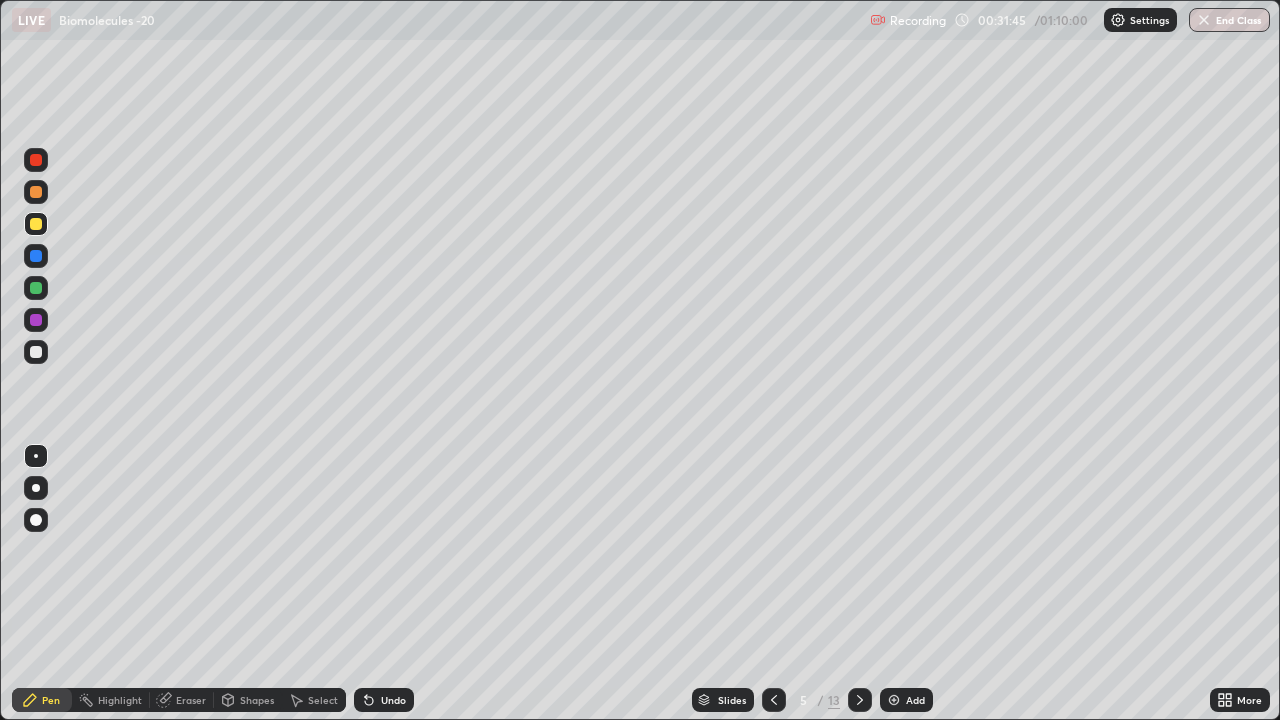 click 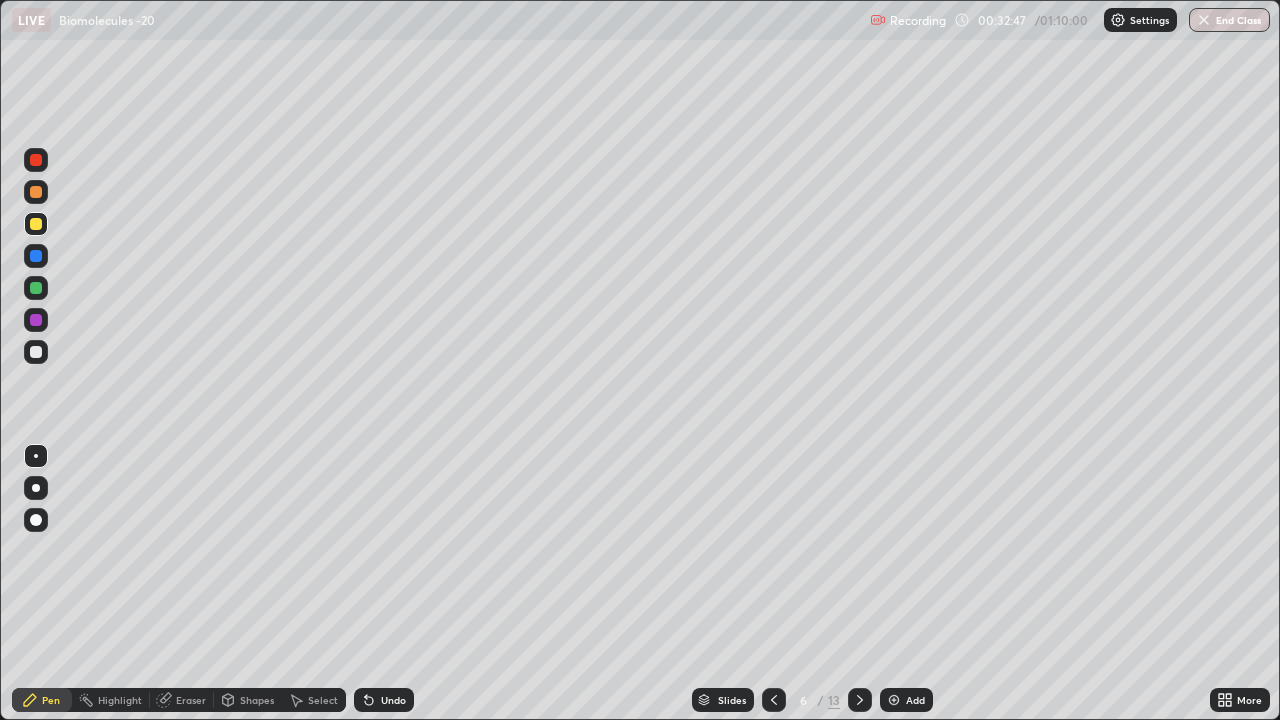 click on "Eraser" at bounding box center (191, 700) 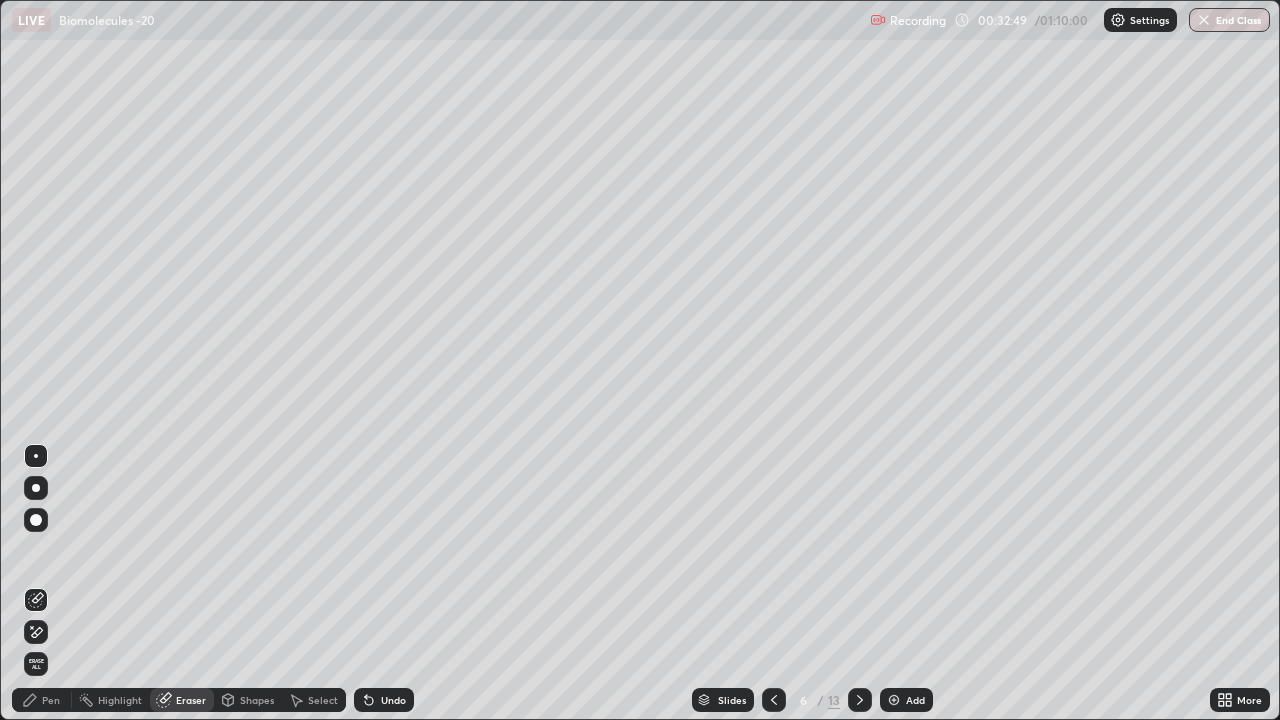click on "Pen" at bounding box center [51, 700] 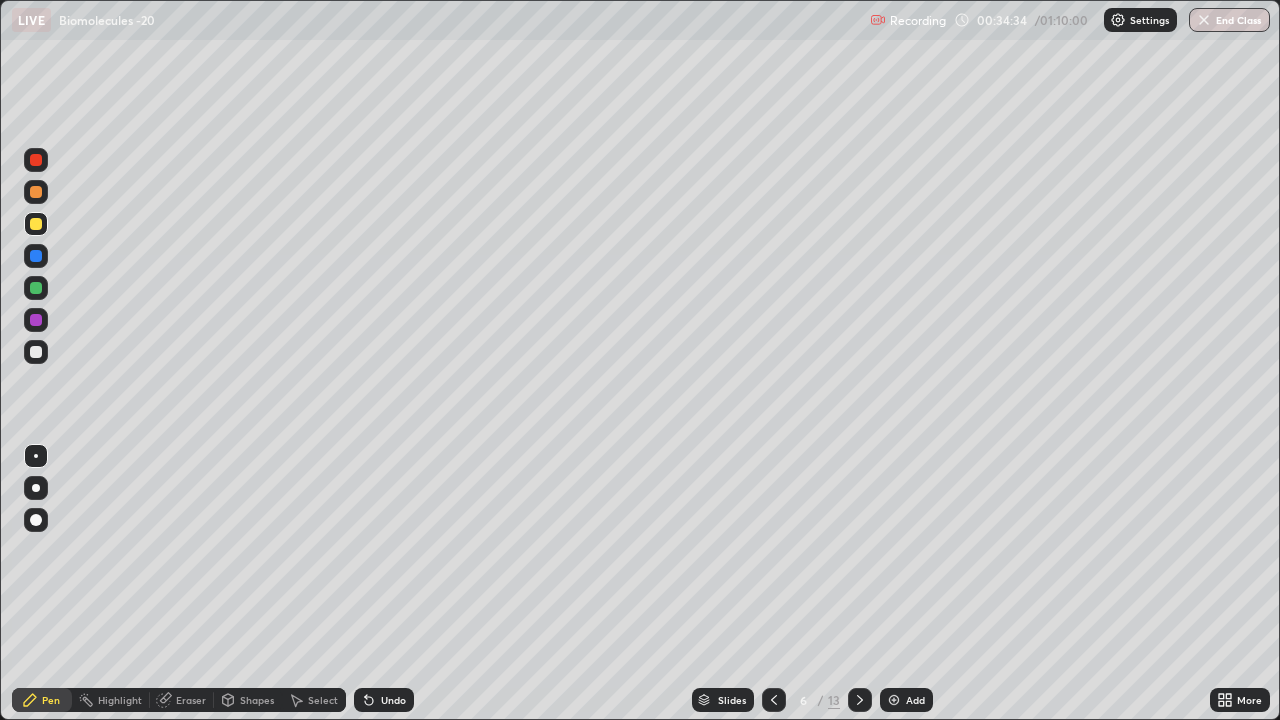 click 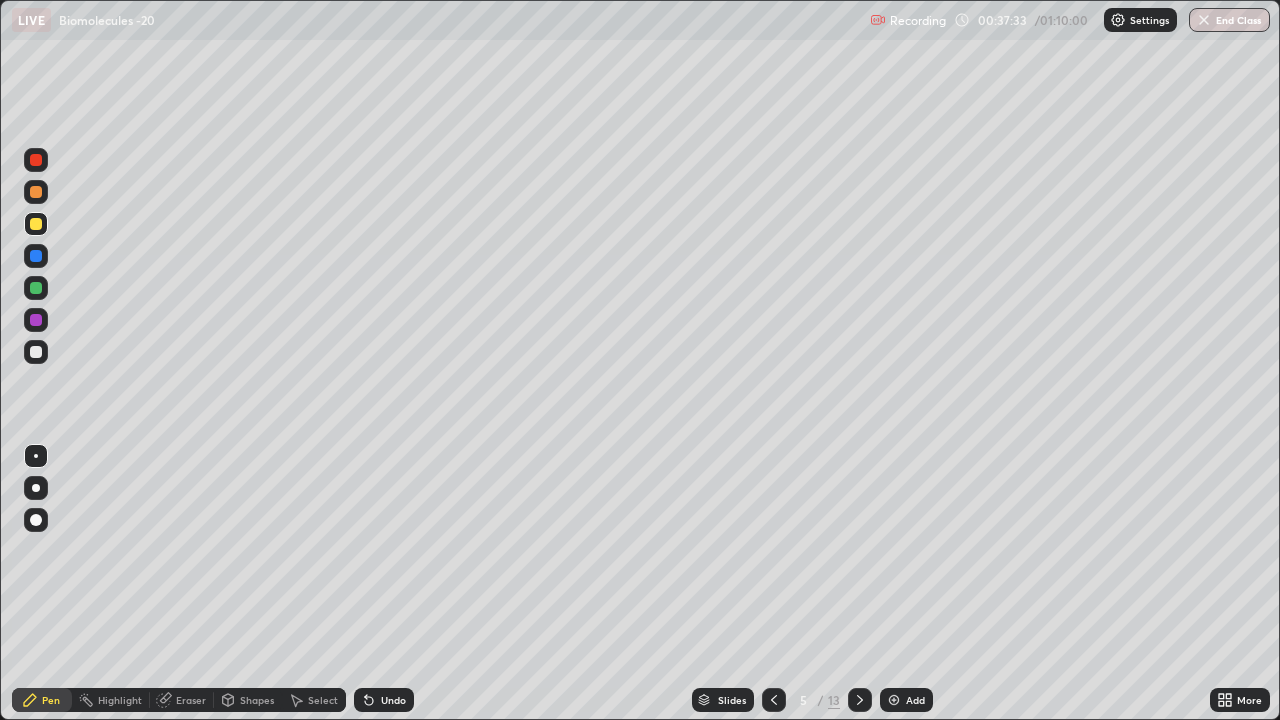 click at bounding box center (860, 700) 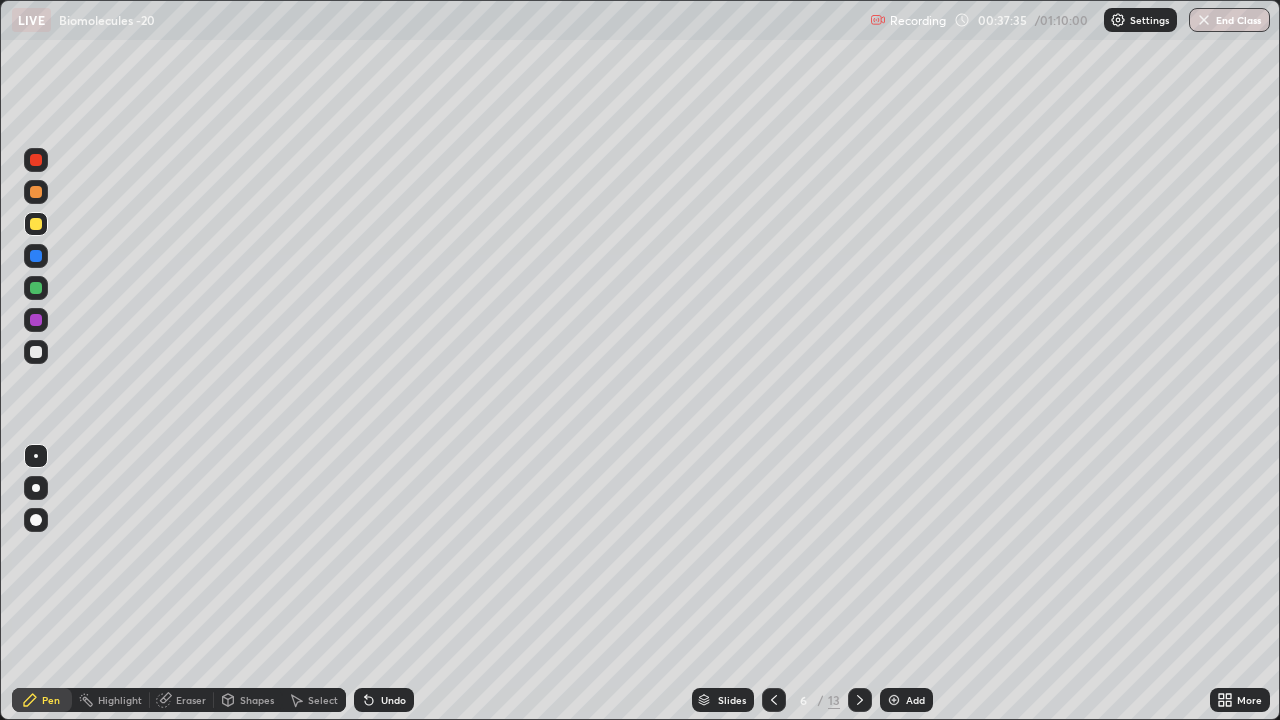 click 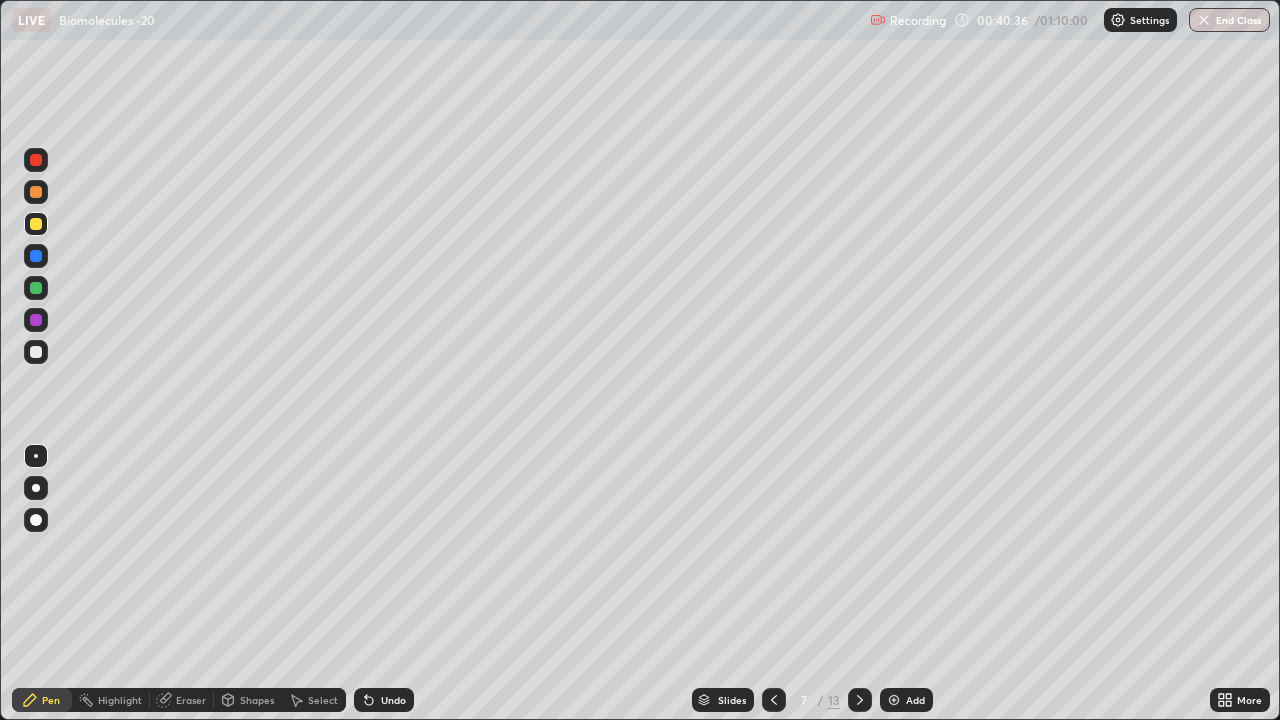 click on "Eraser" at bounding box center (191, 700) 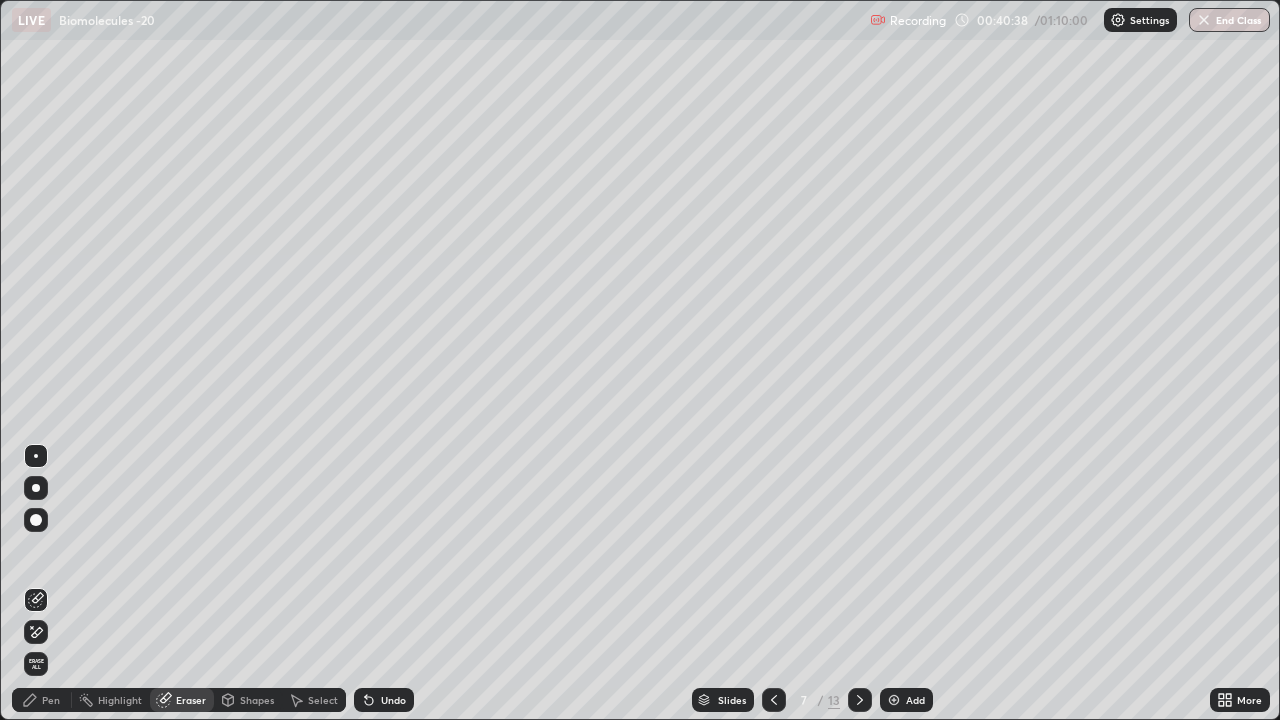 click on "Pen" at bounding box center [42, 700] 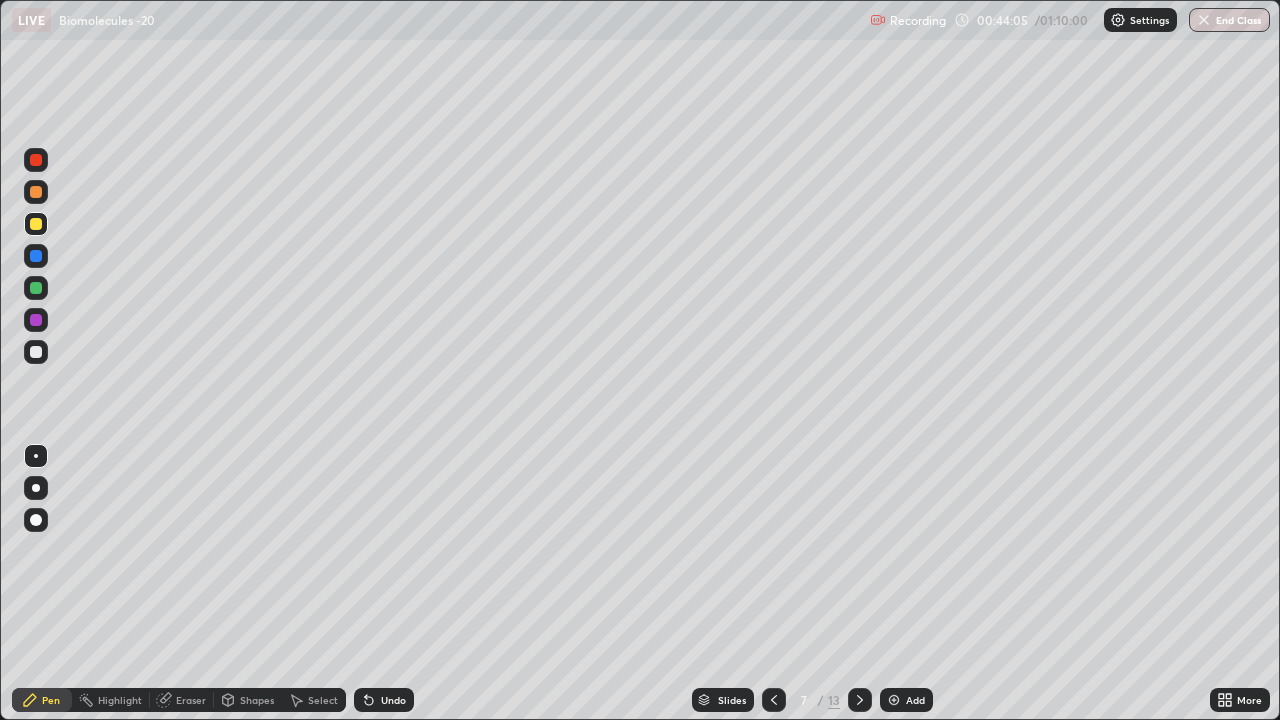 click at bounding box center (36, 288) 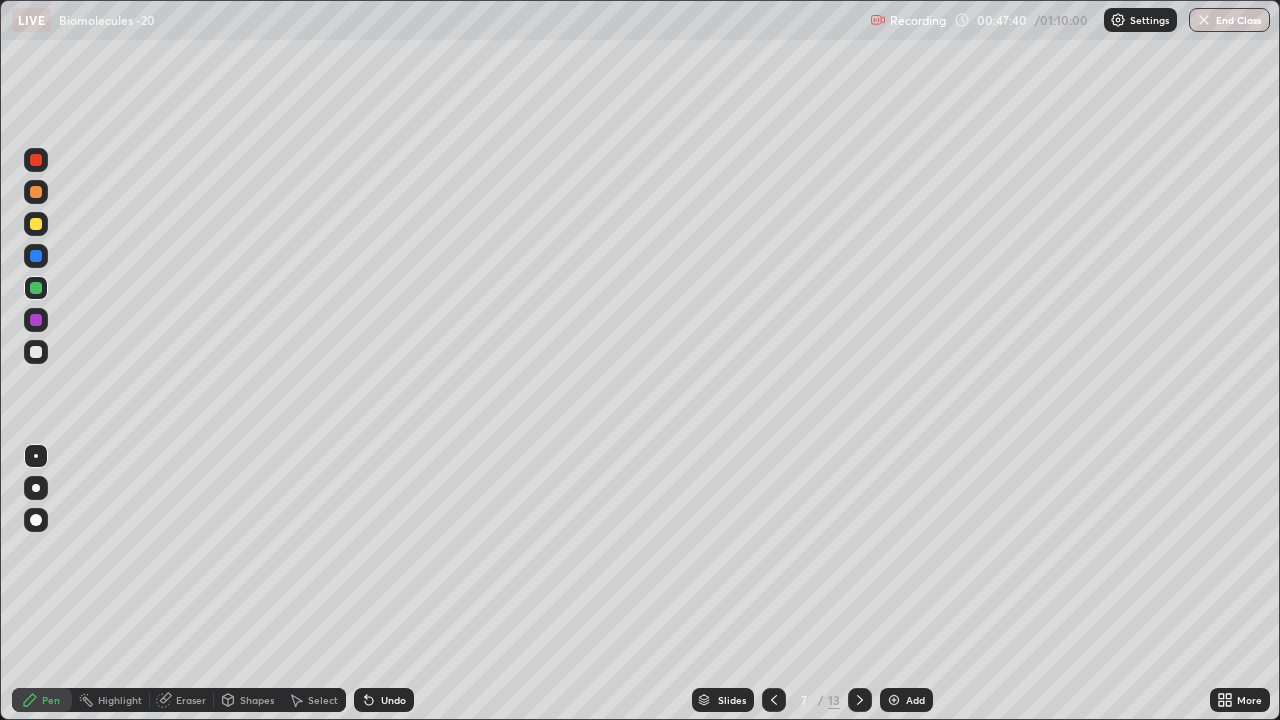 click at bounding box center (36, 224) 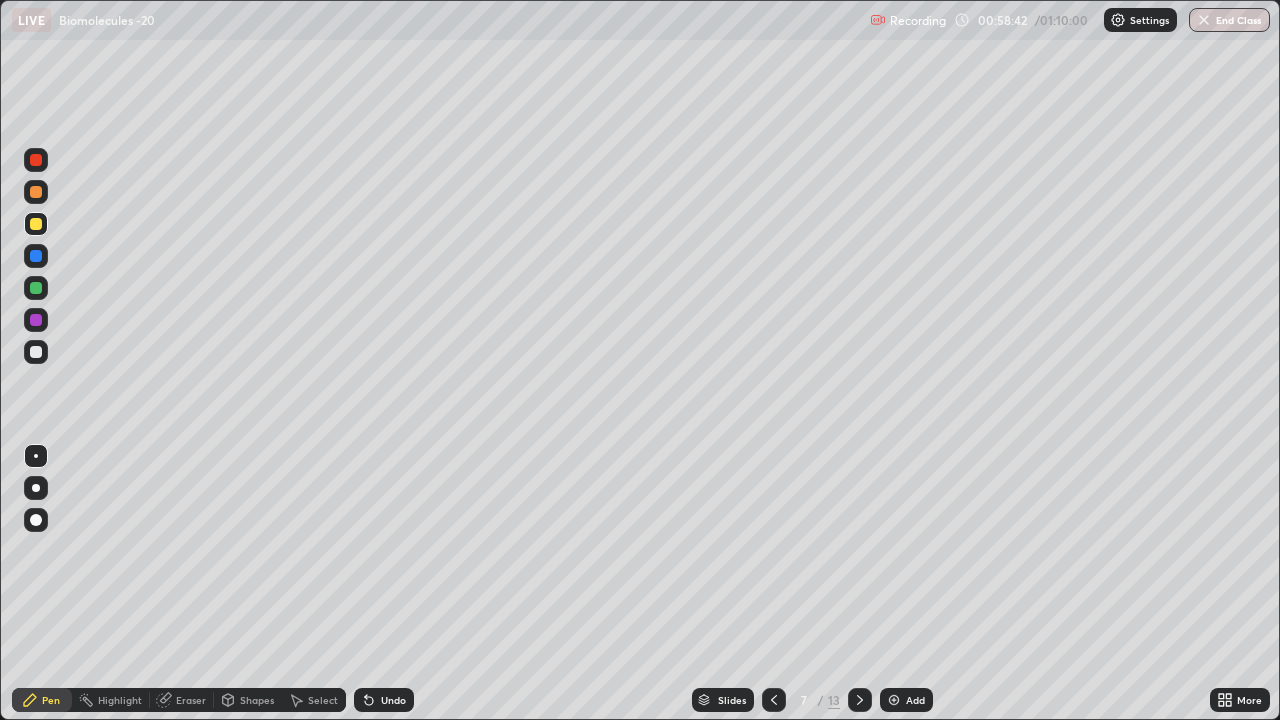 click on "Eraser" at bounding box center (191, 700) 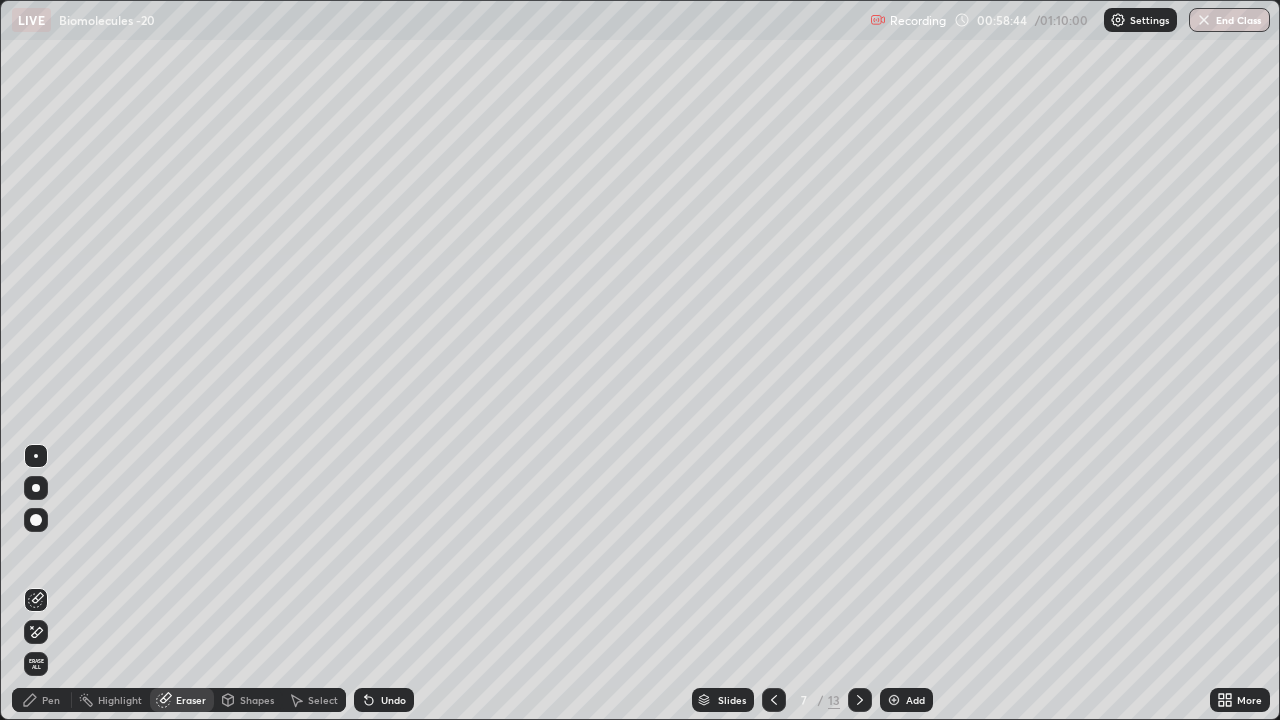 click on "Pen" at bounding box center [51, 700] 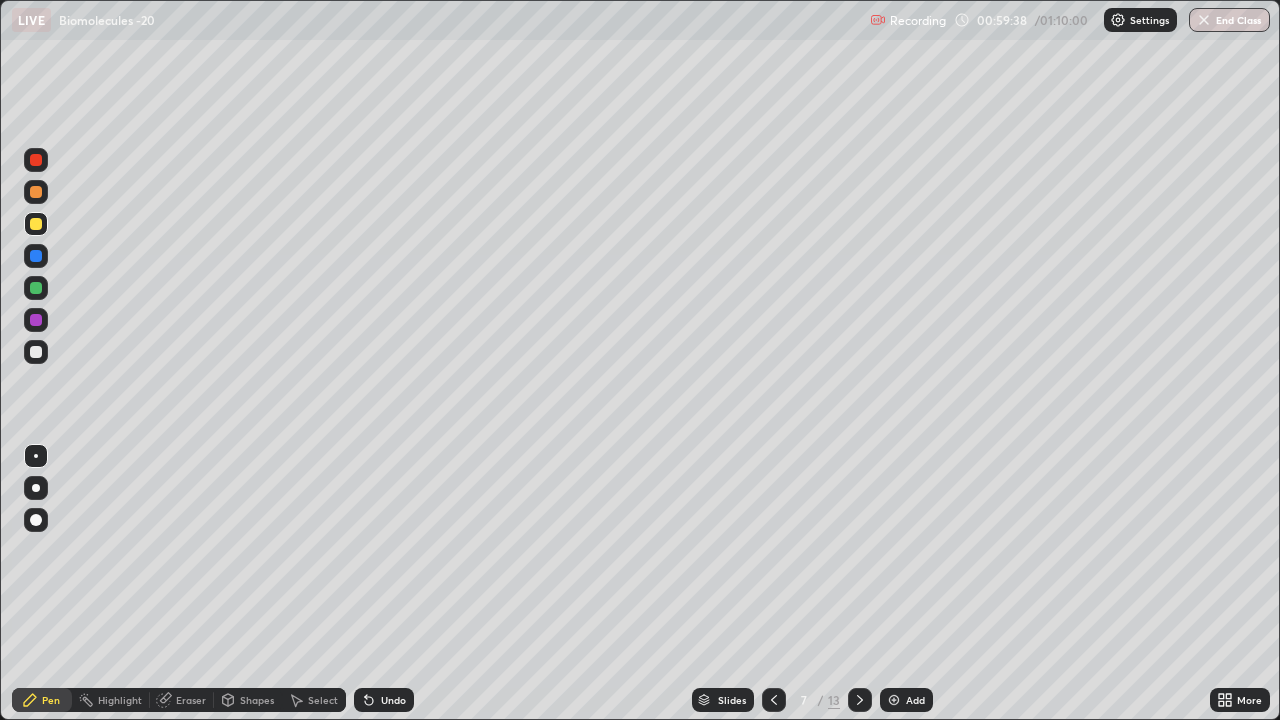 click 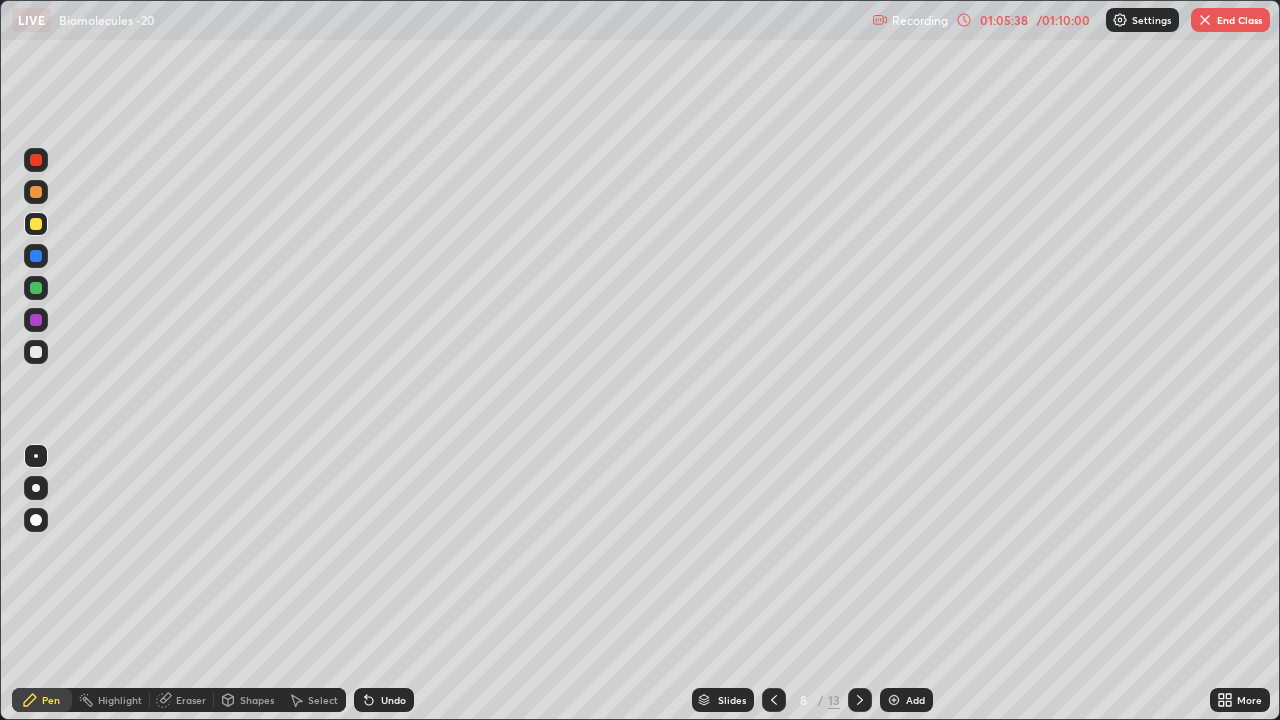 click at bounding box center (1205, 20) 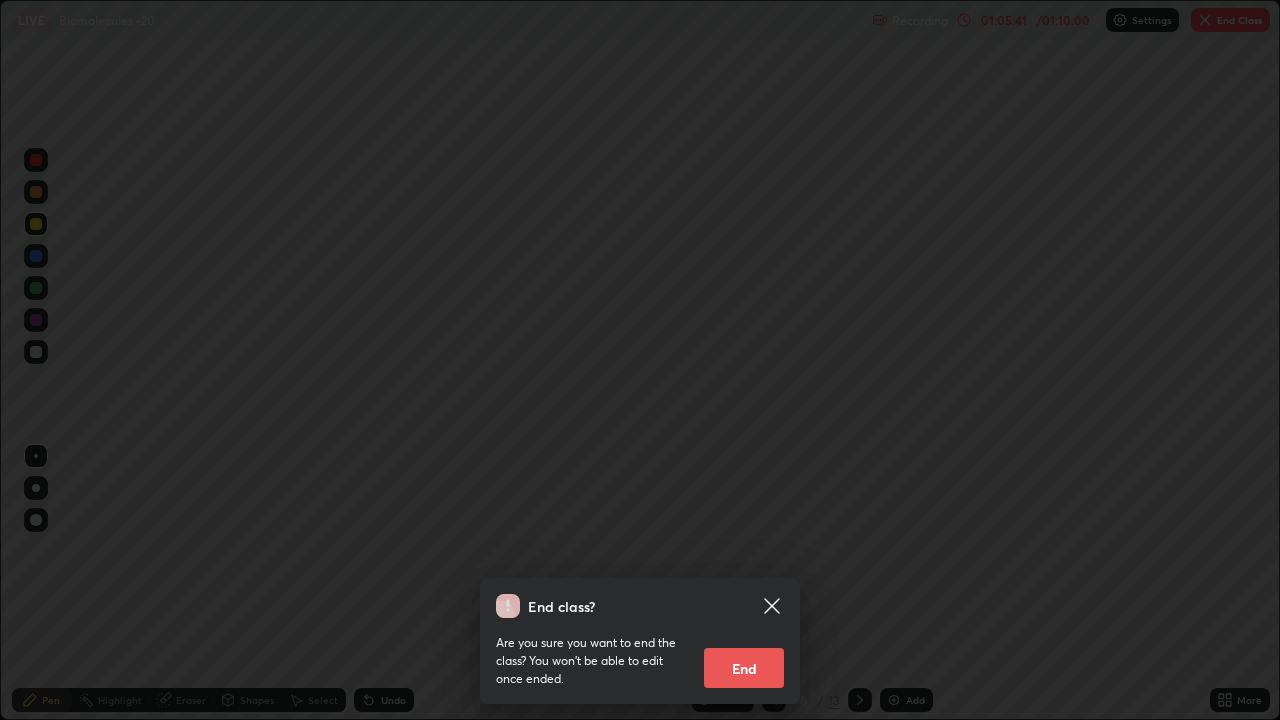 click on "End" at bounding box center (744, 668) 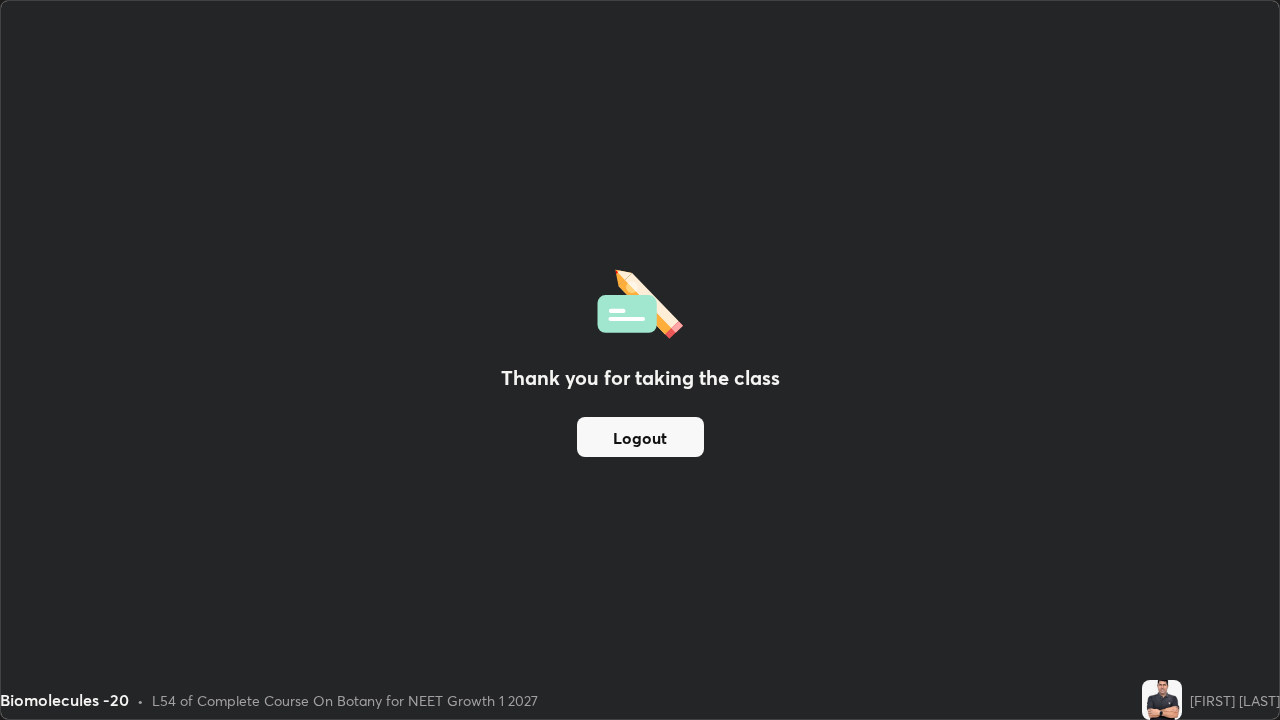 click on "Thank you for taking the class Logout" at bounding box center [640, 360] 